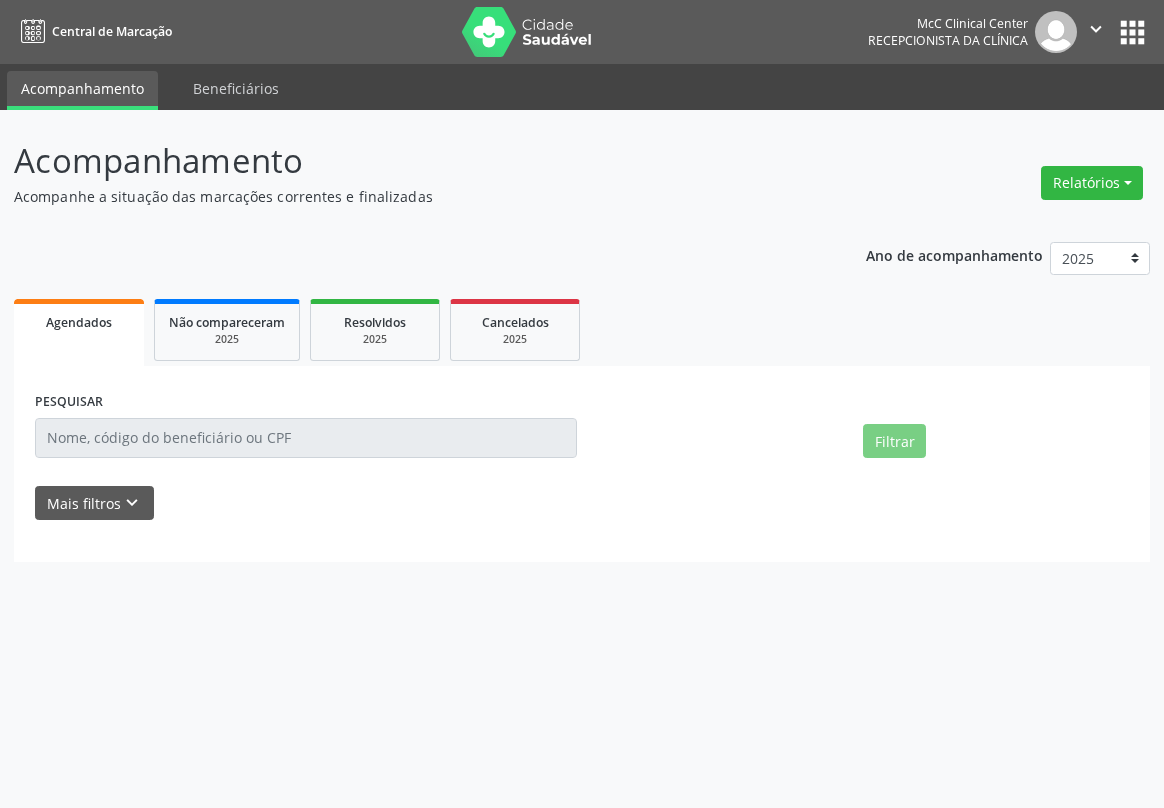 scroll, scrollTop: 0, scrollLeft: 0, axis: both 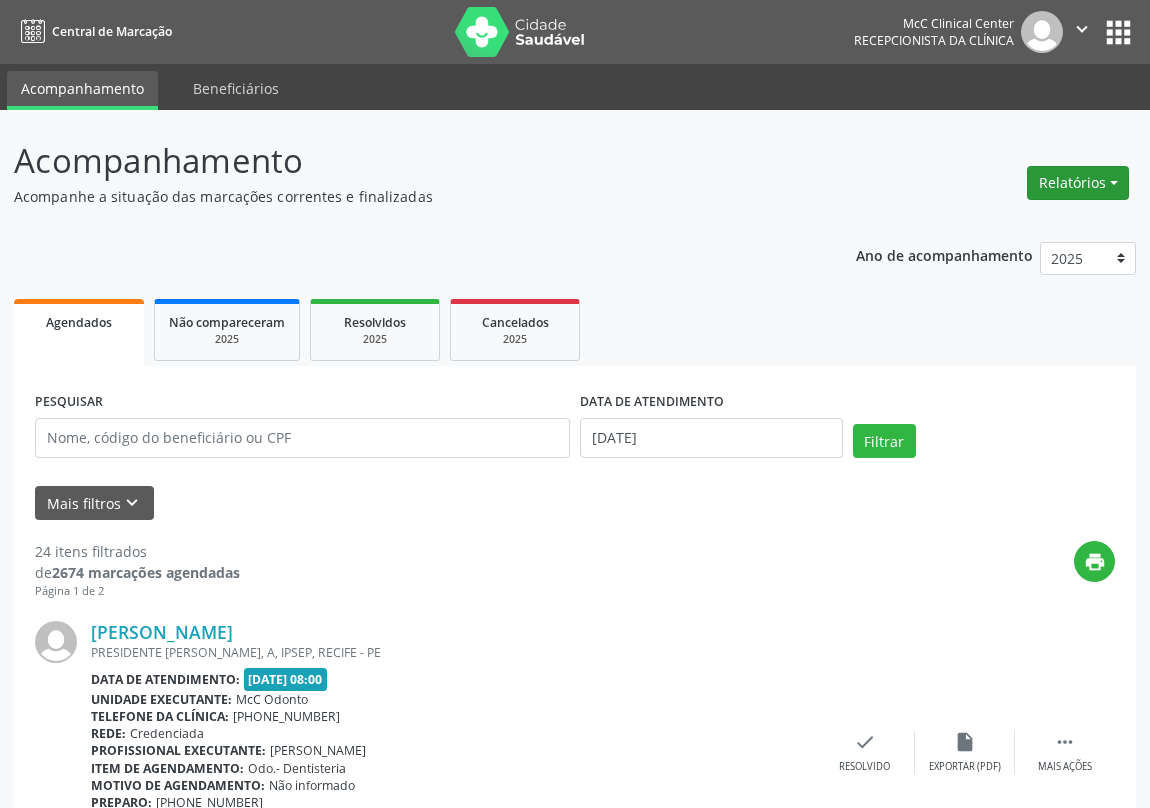 click on "Relatórios" at bounding box center [1078, 183] 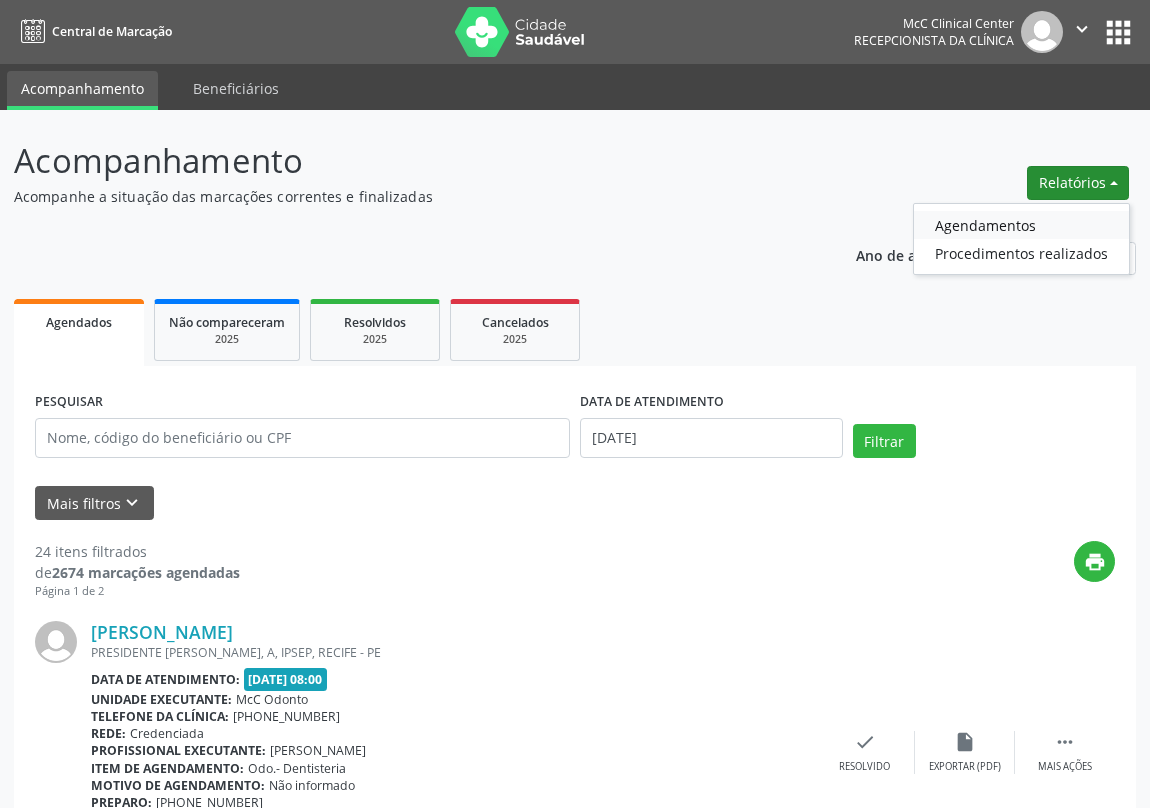 click on "Agendamentos" at bounding box center (1021, 225) 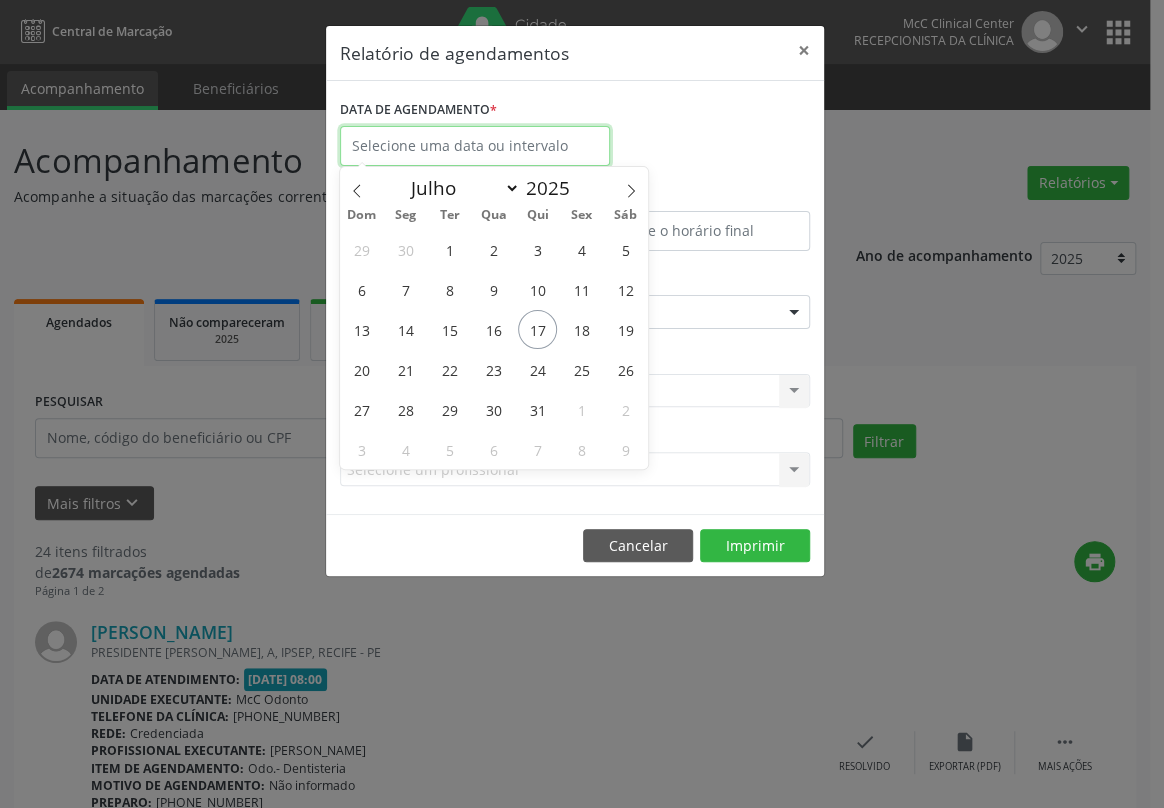 click at bounding box center [475, 146] 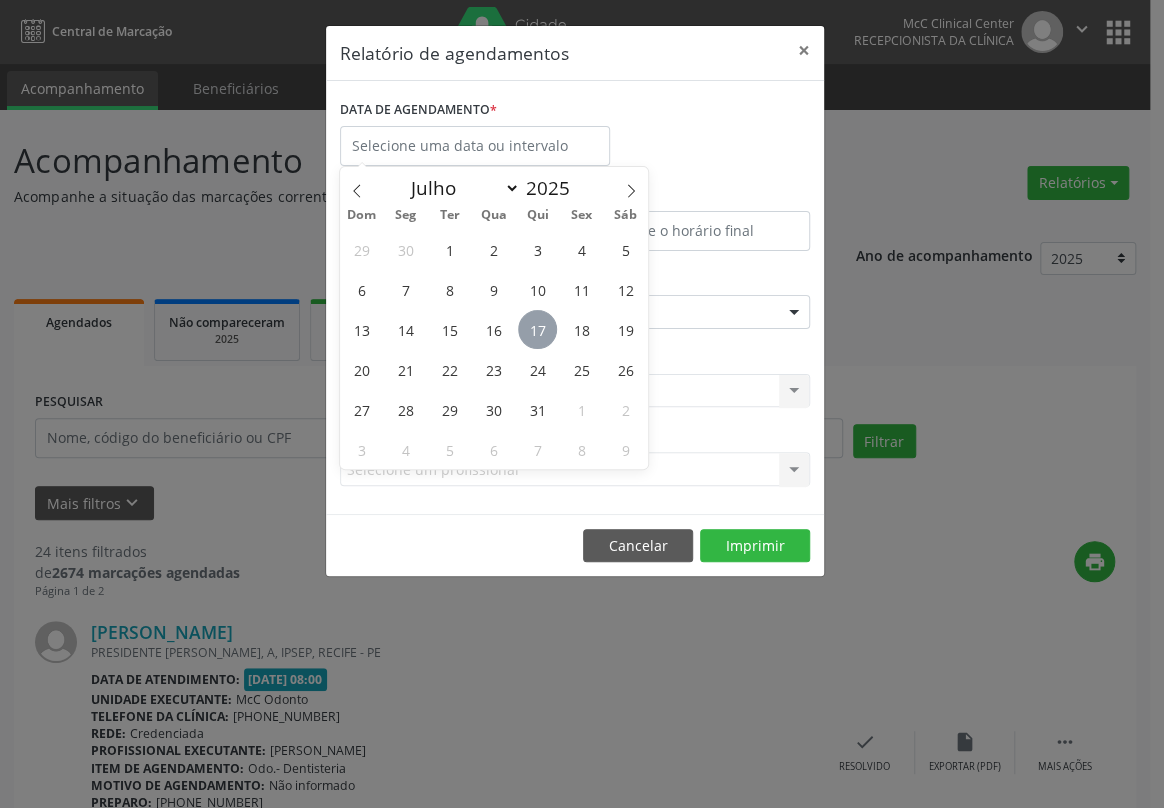 click on "17" at bounding box center [537, 329] 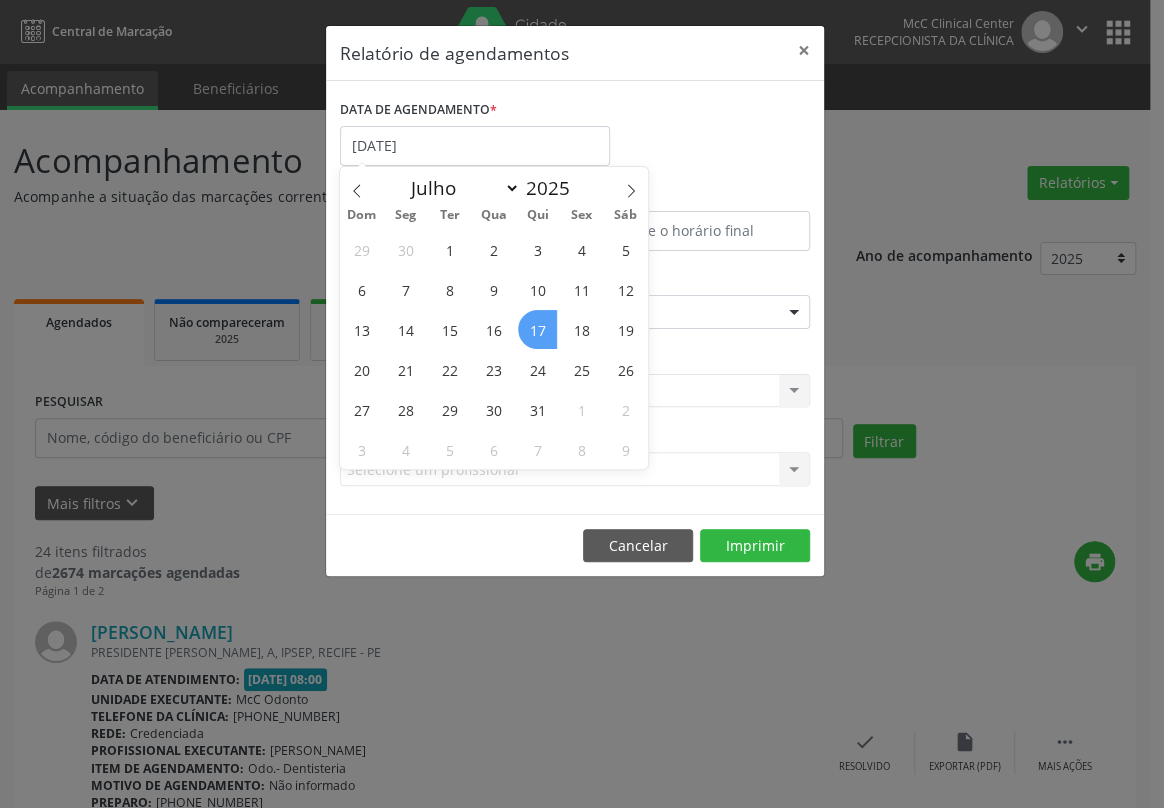 click on "17" at bounding box center [537, 329] 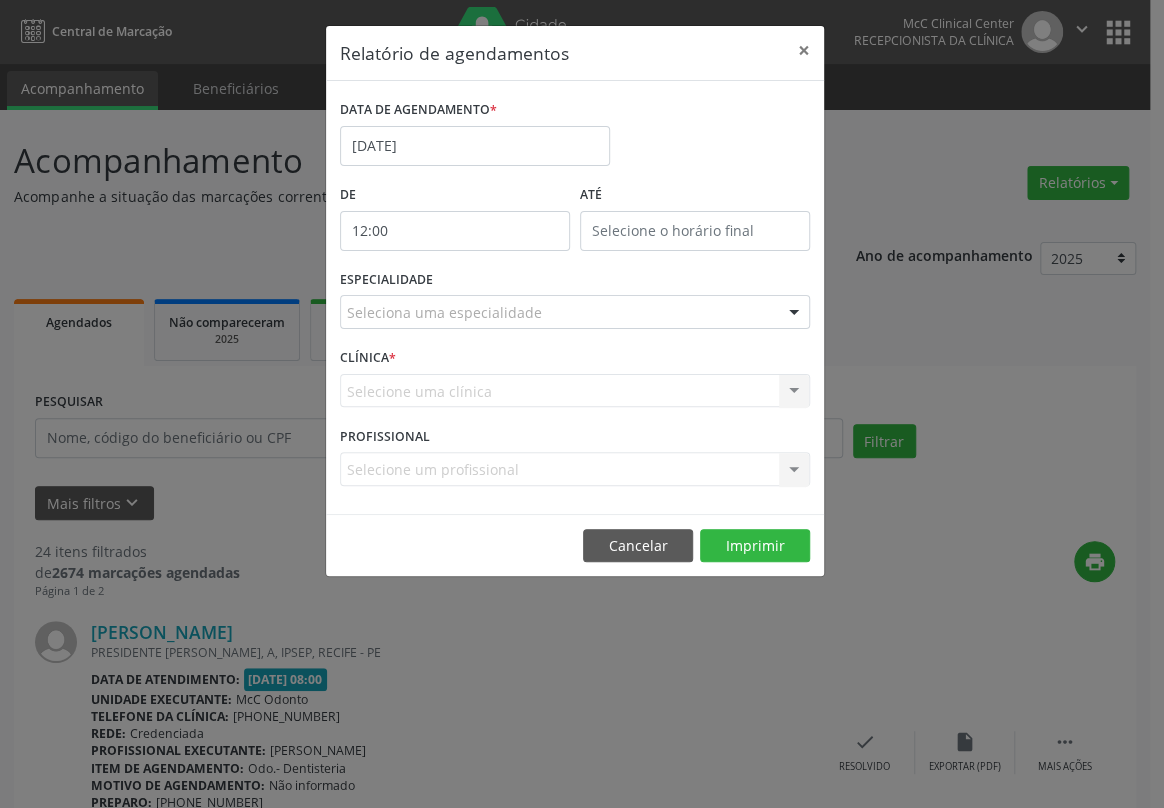 click on "12:00" at bounding box center [455, 231] 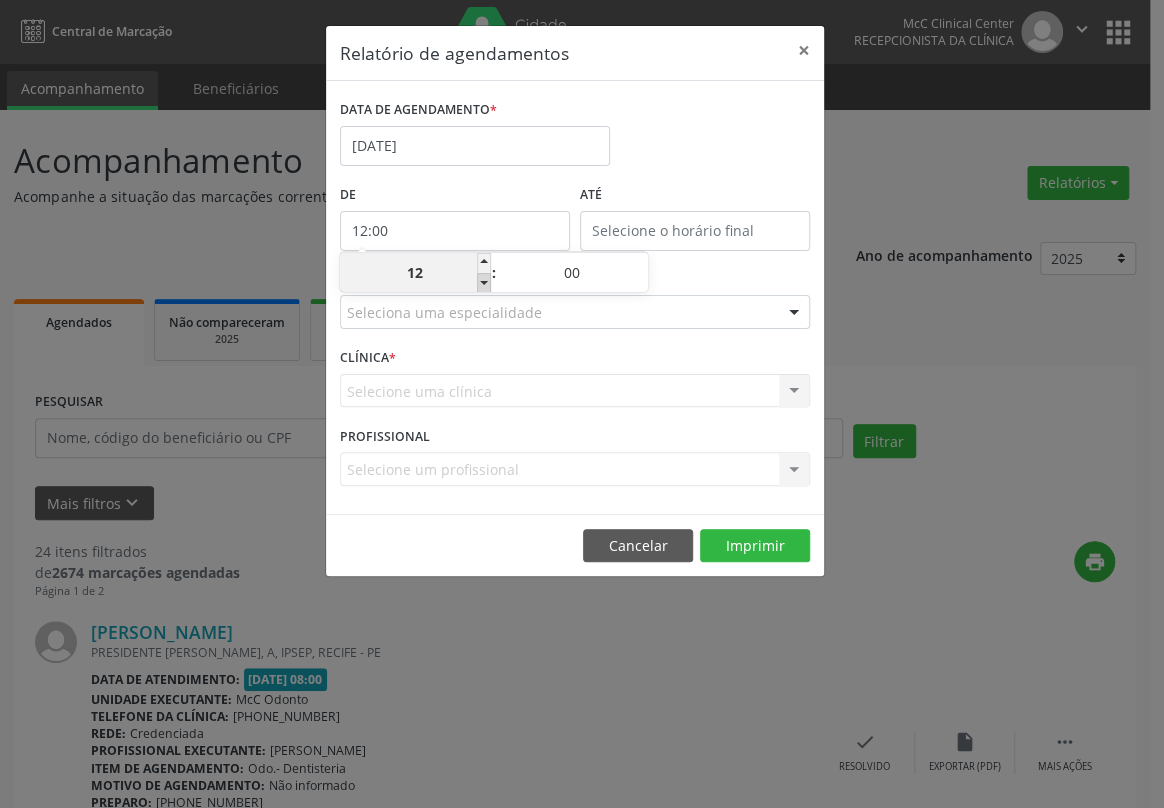 click at bounding box center [484, 283] 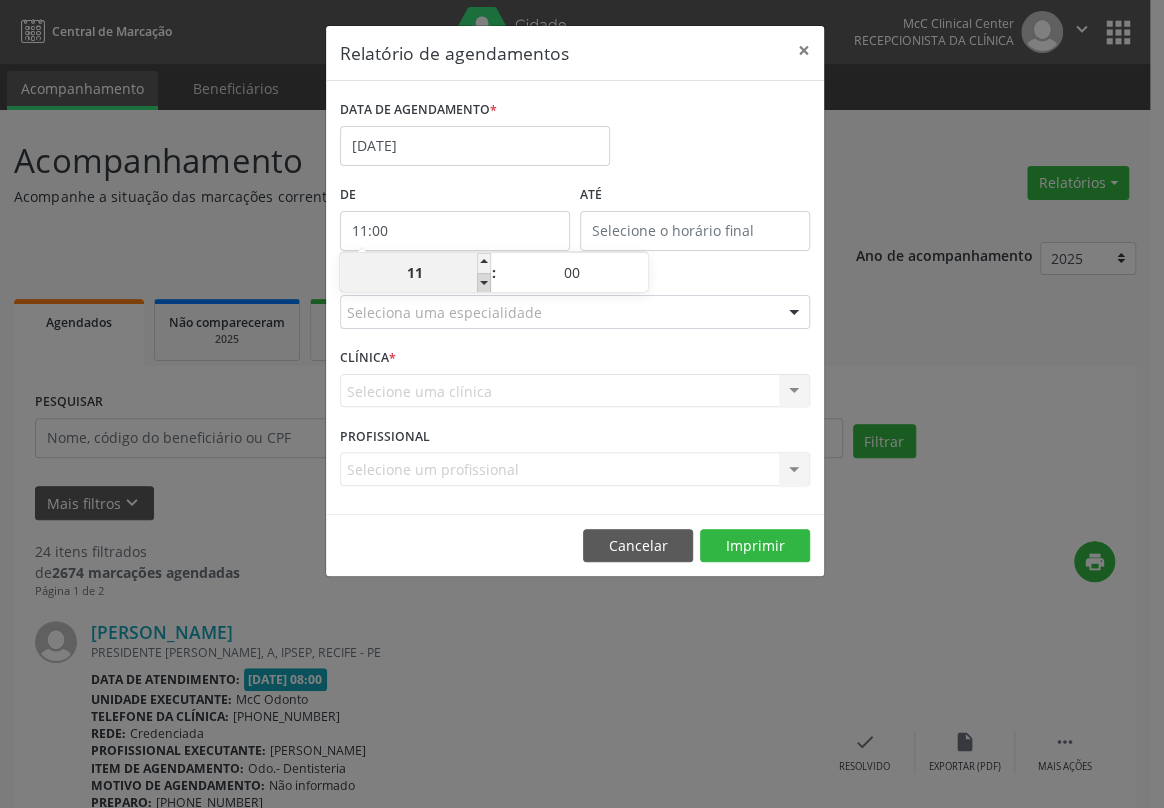click at bounding box center (484, 283) 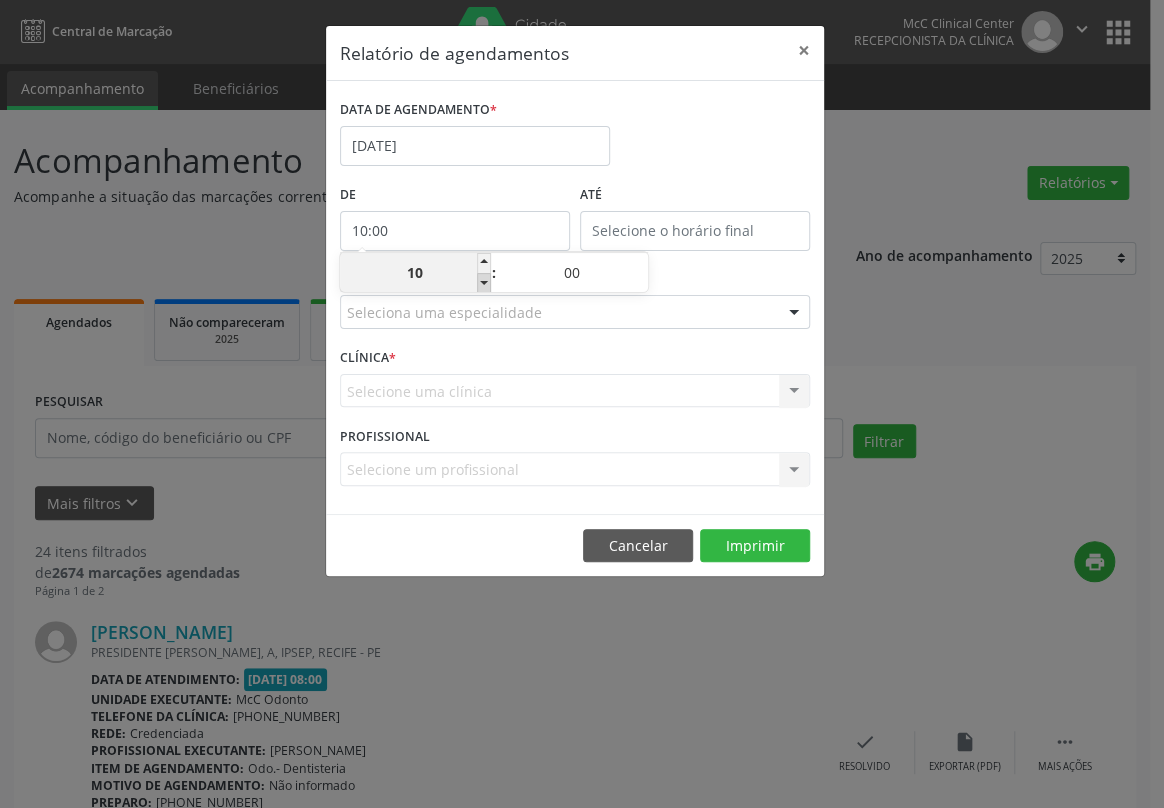 click at bounding box center [484, 283] 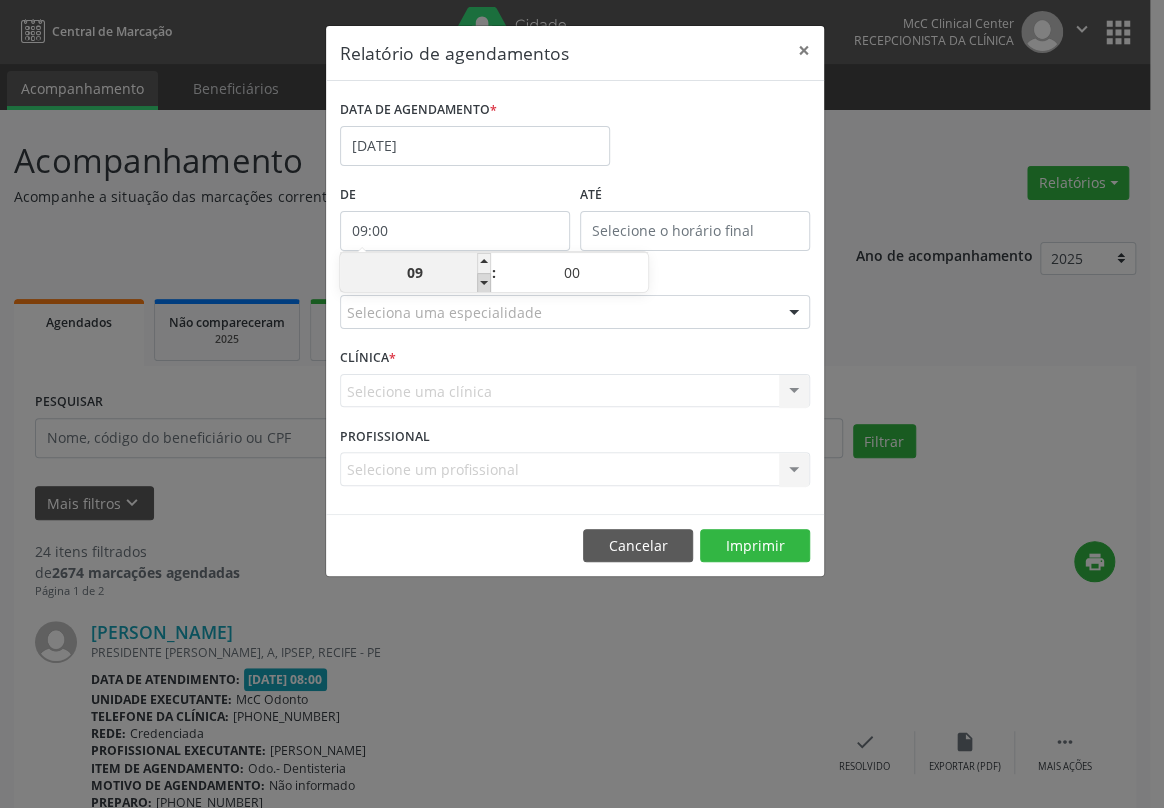 click at bounding box center (484, 283) 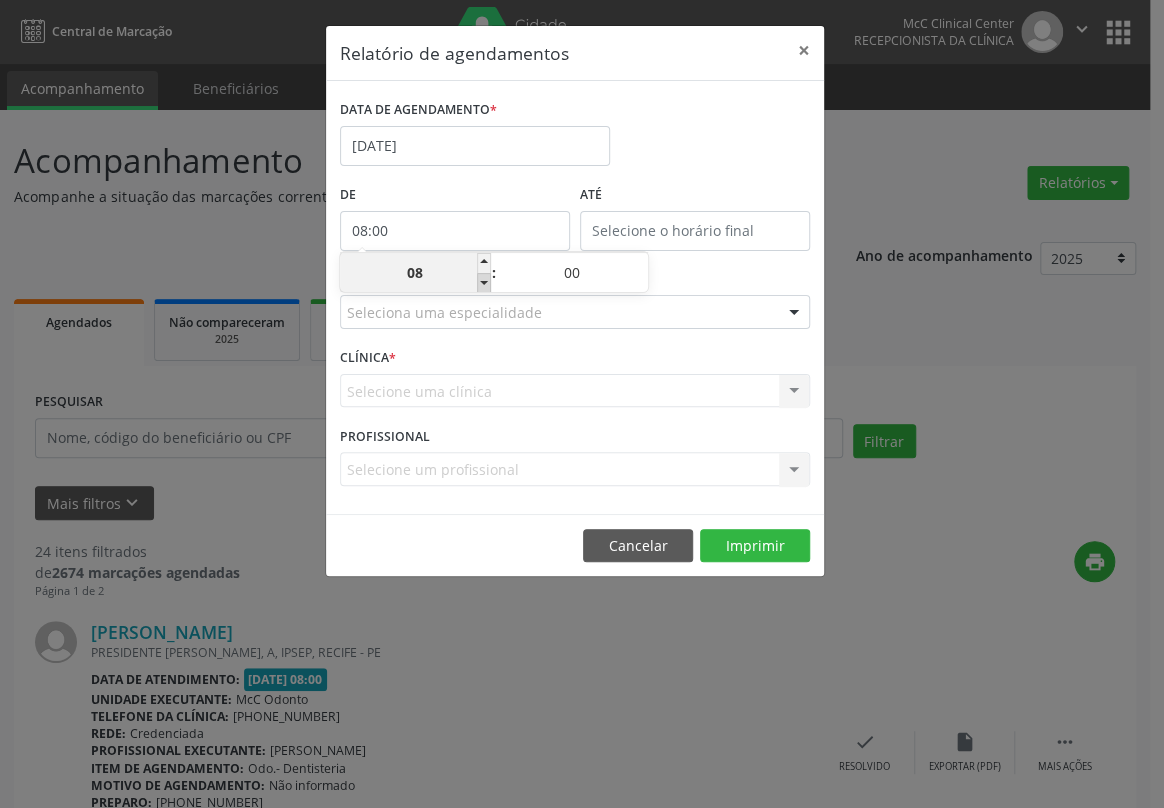 click at bounding box center (484, 283) 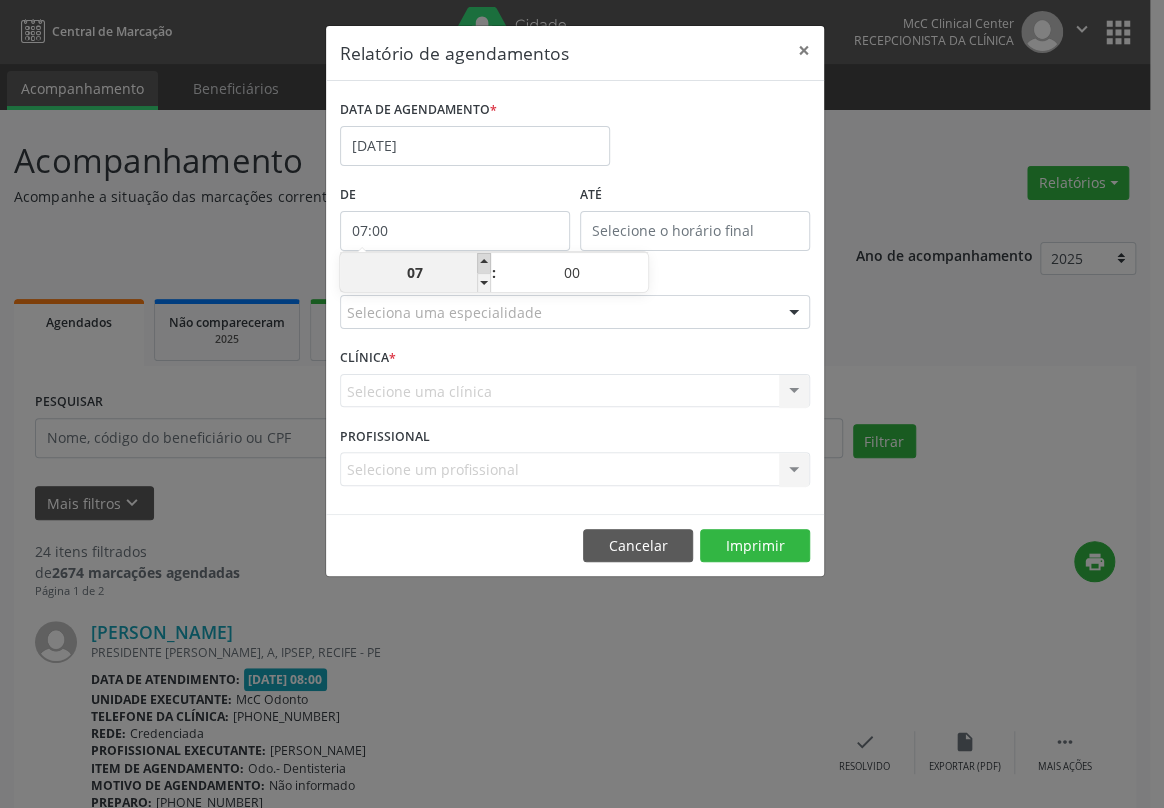 click at bounding box center [484, 263] 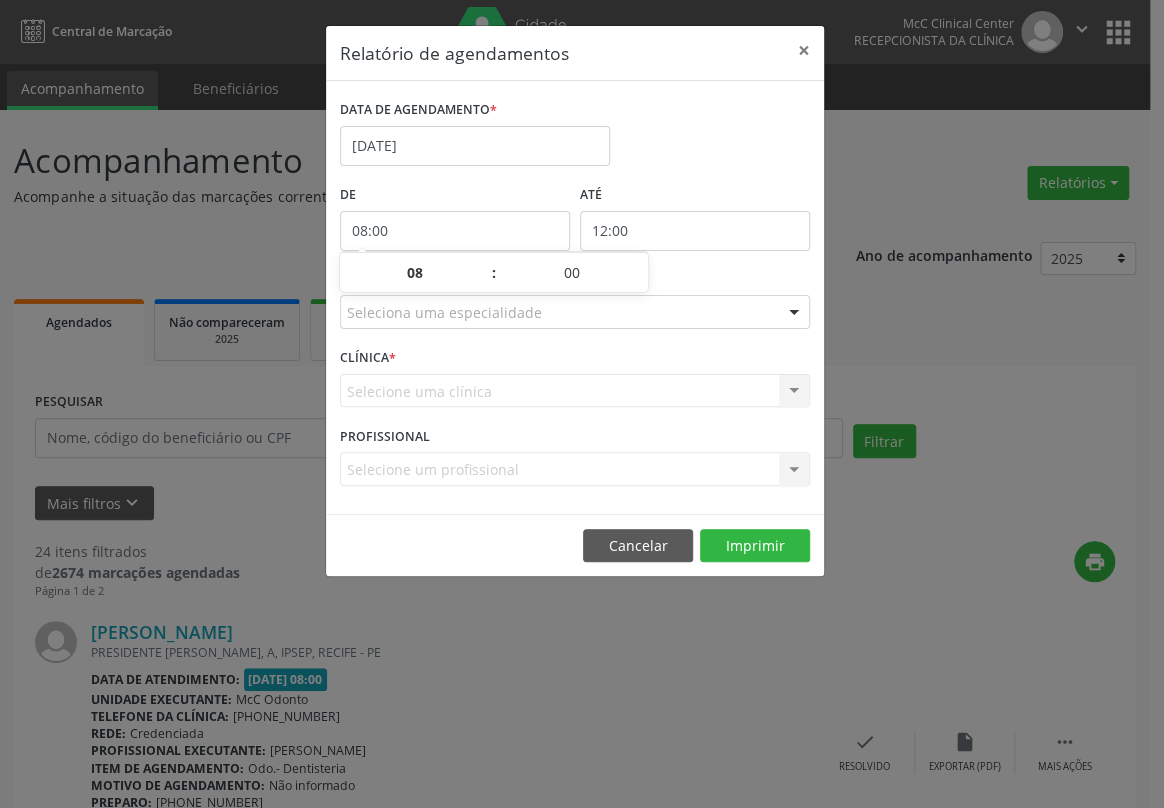 click on "12:00" at bounding box center (695, 231) 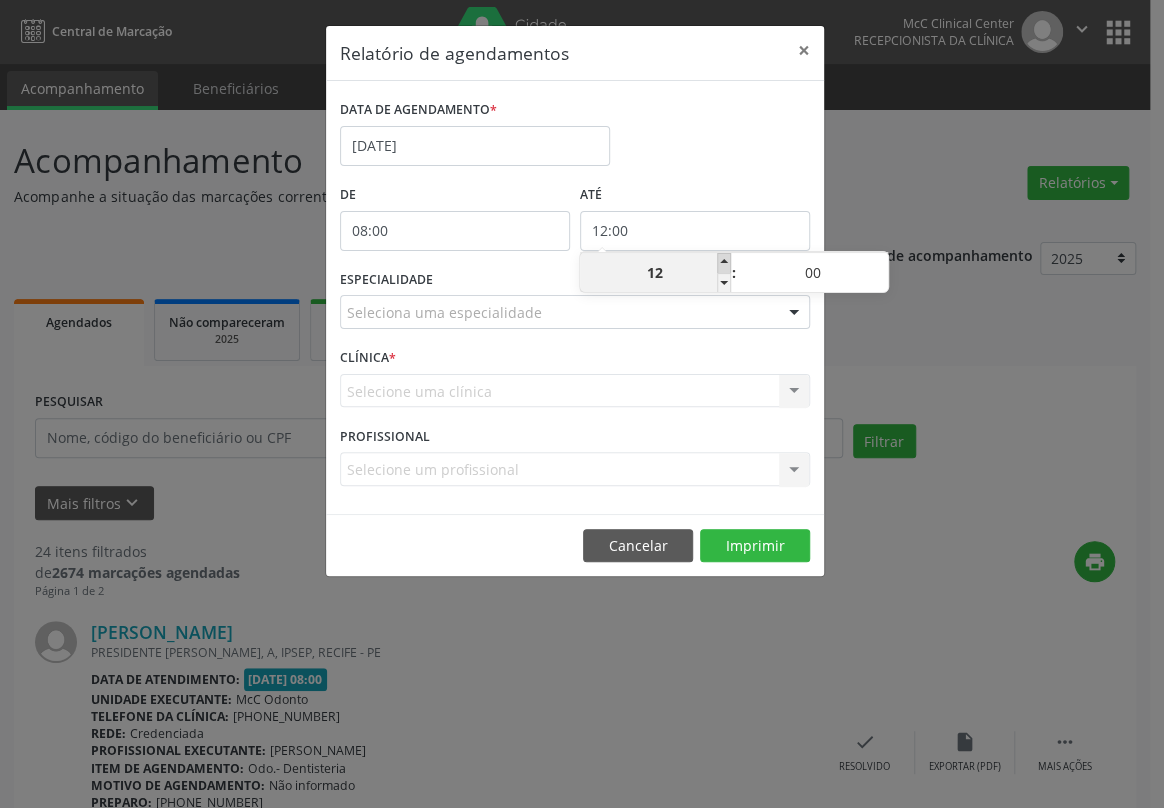 click at bounding box center (724, 263) 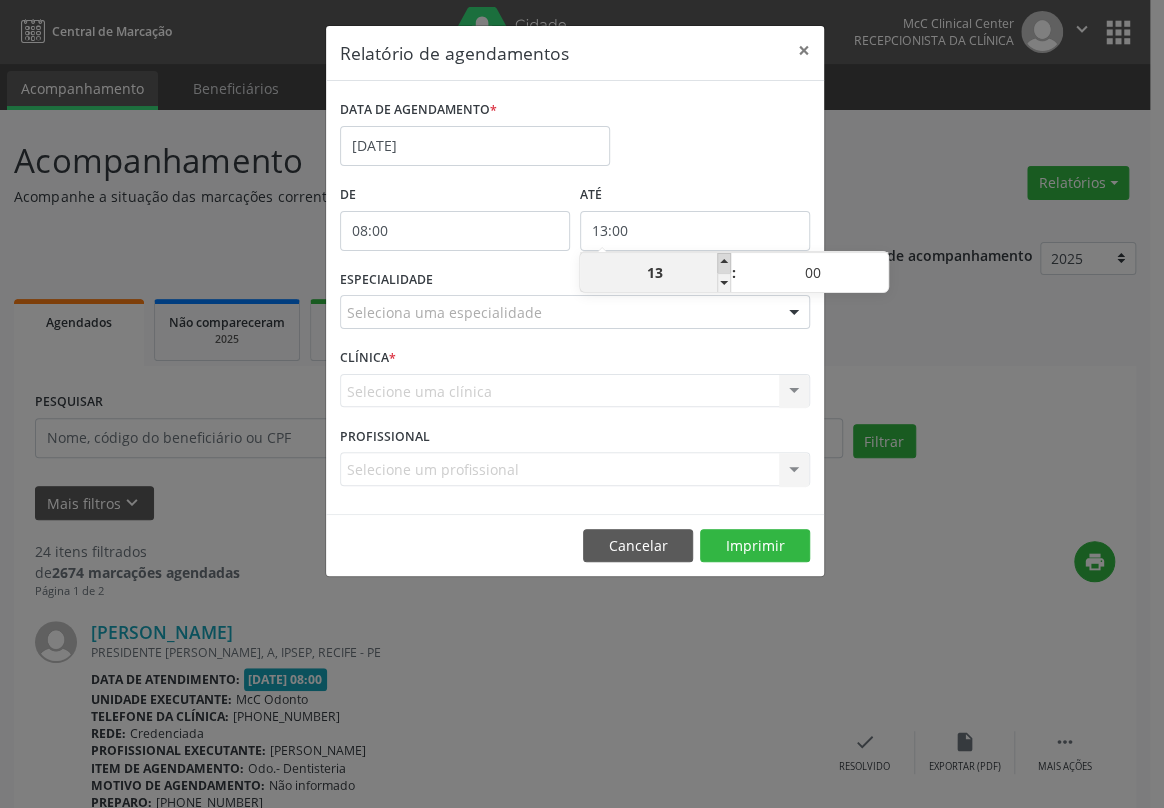 click at bounding box center (724, 263) 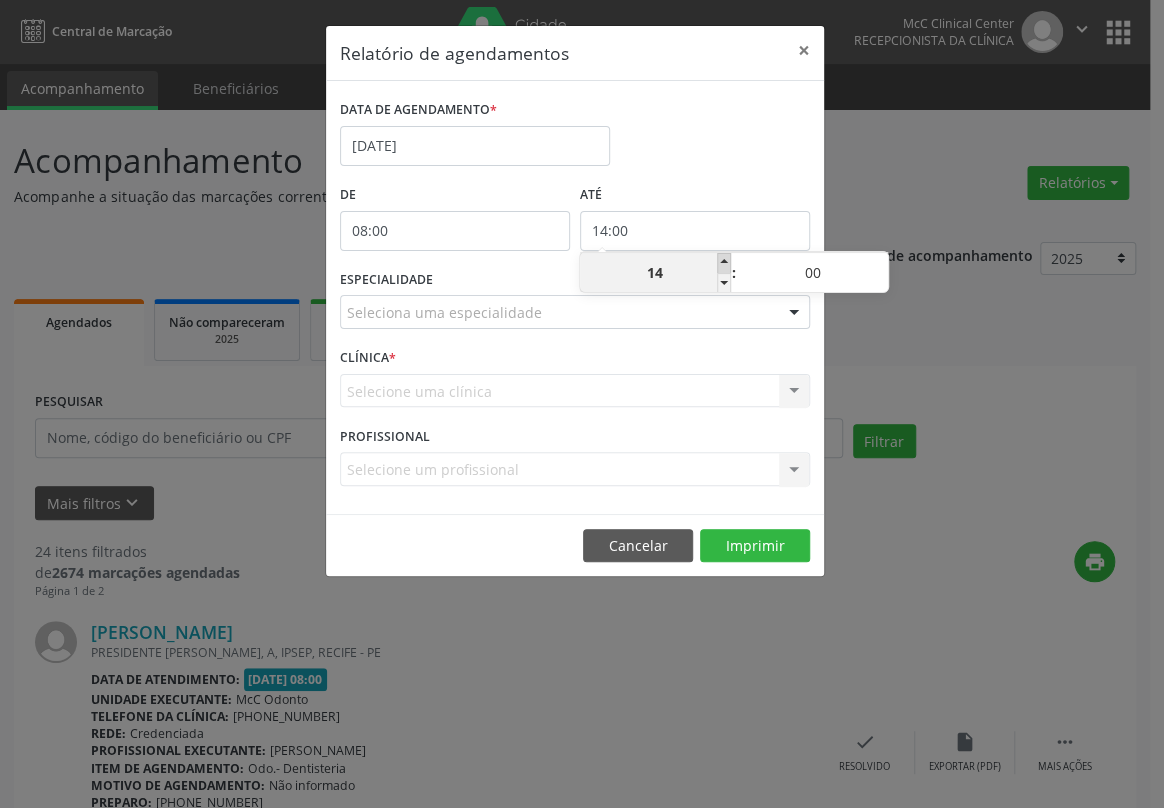 click at bounding box center [724, 263] 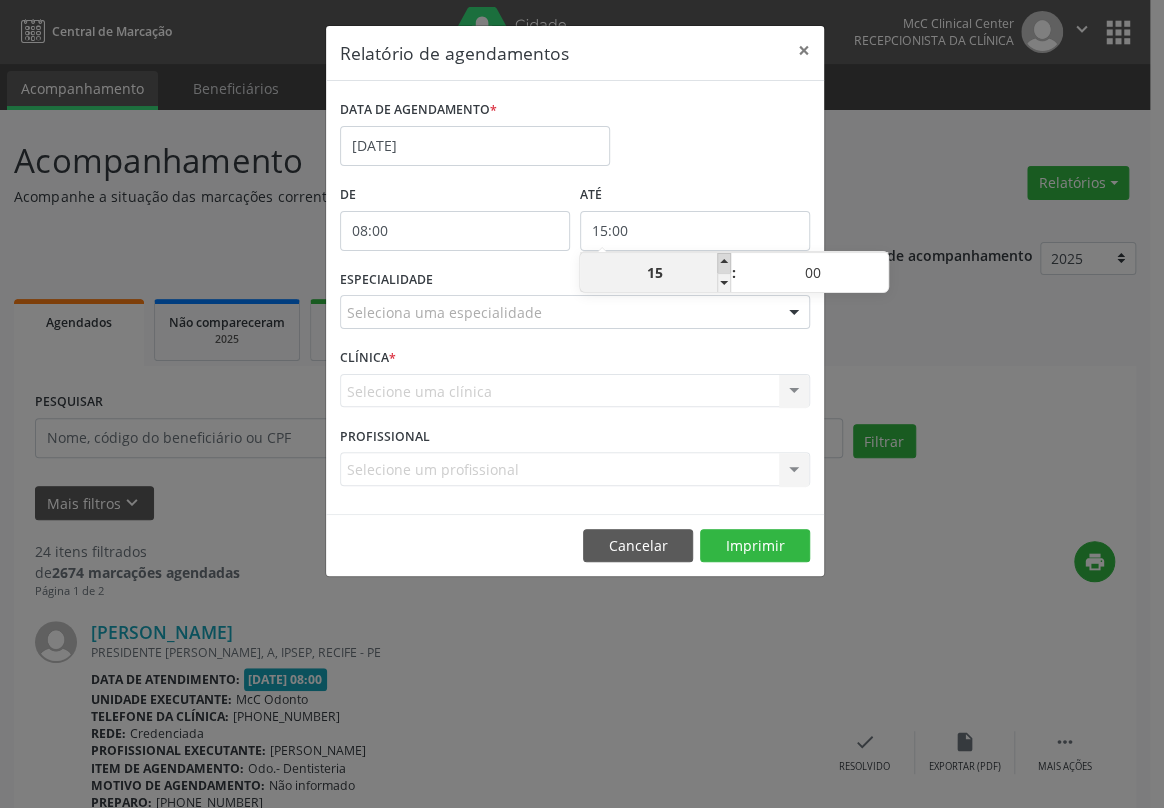 click at bounding box center (724, 263) 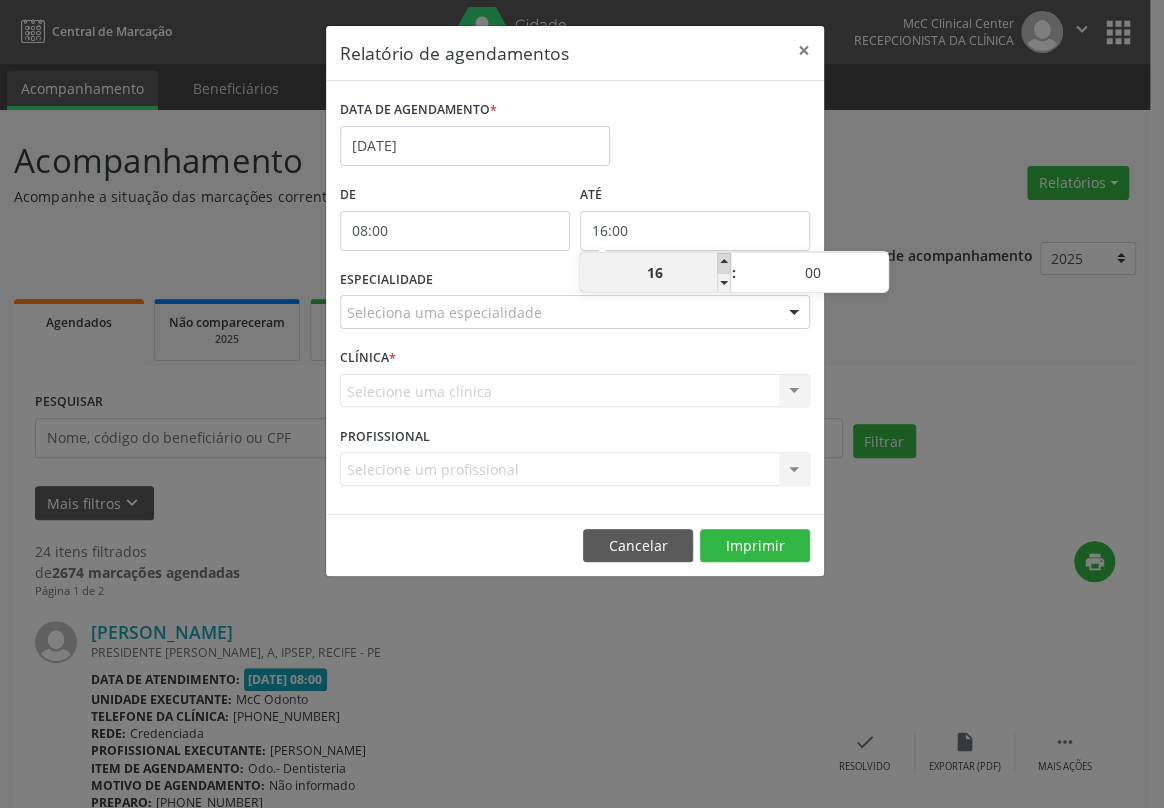 click at bounding box center [724, 263] 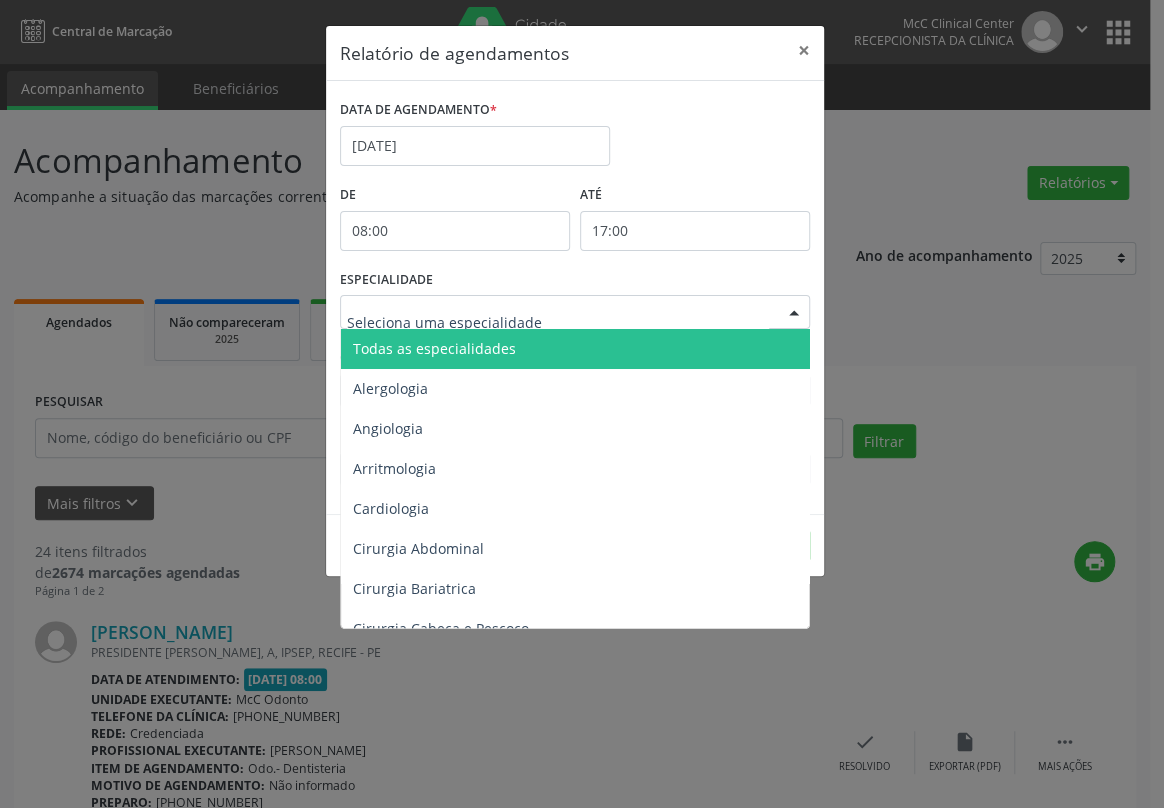 click at bounding box center (575, 312) 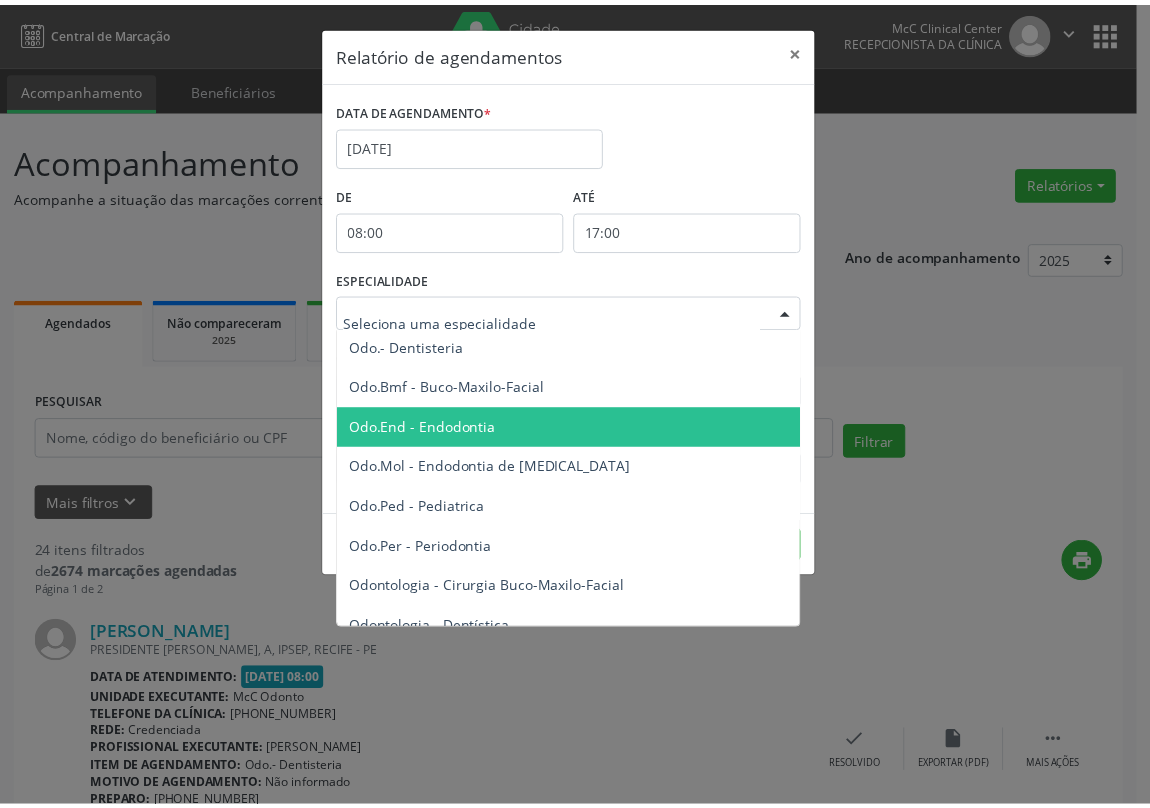 scroll, scrollTop: 2090, scrollLeft: 0, axis: vertical 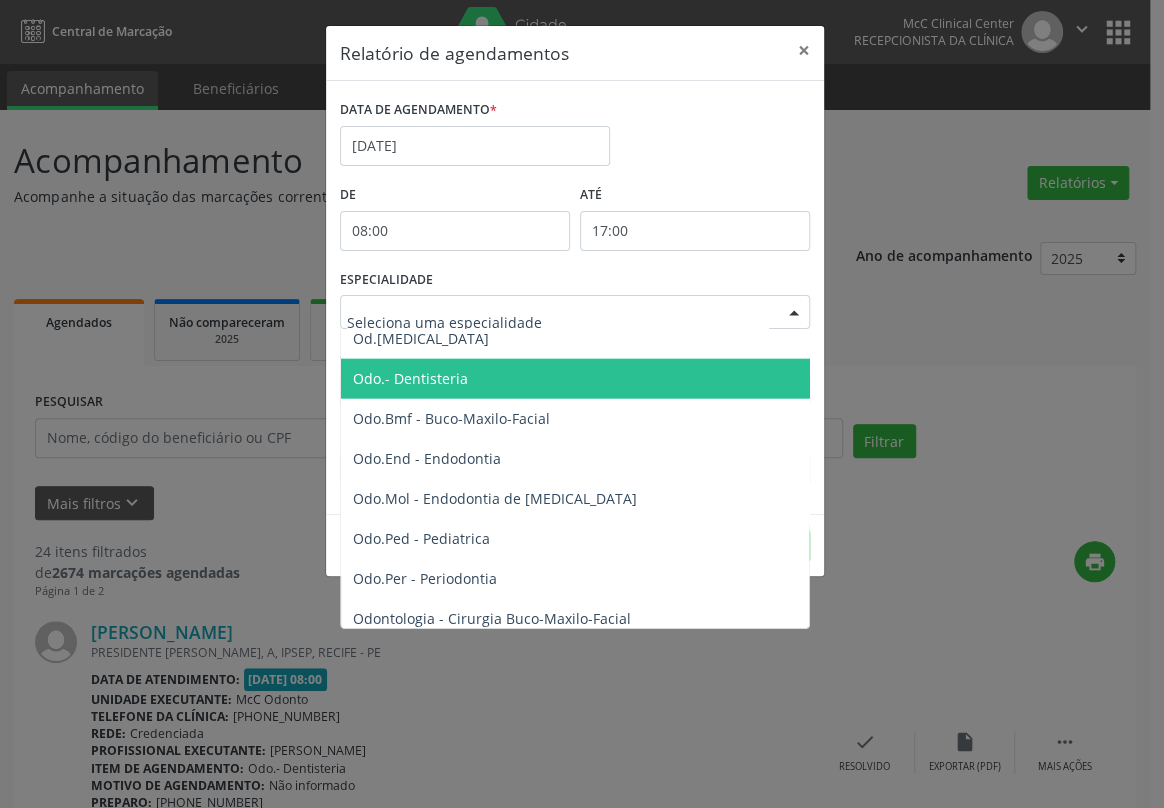 click on "Odo.- Dentisteria" at bounding box center (410, 378) 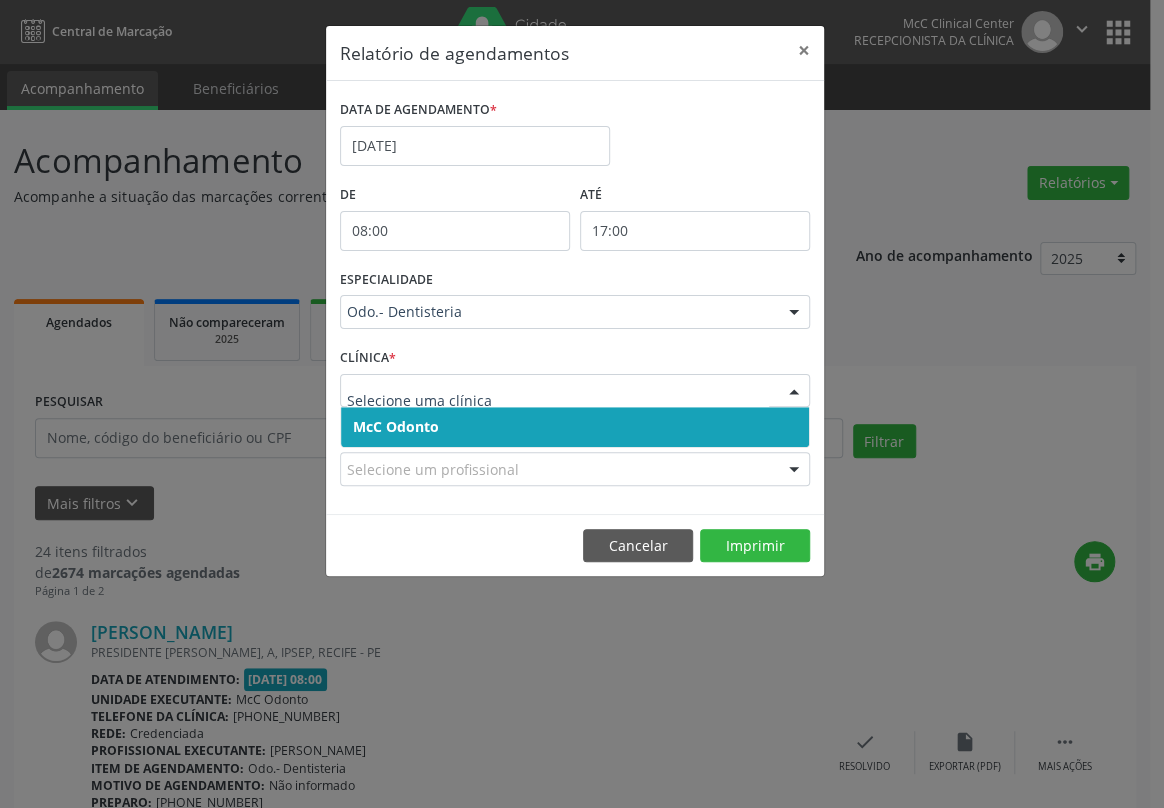 click on "McC Odonto" at bounding box center [396, 426] 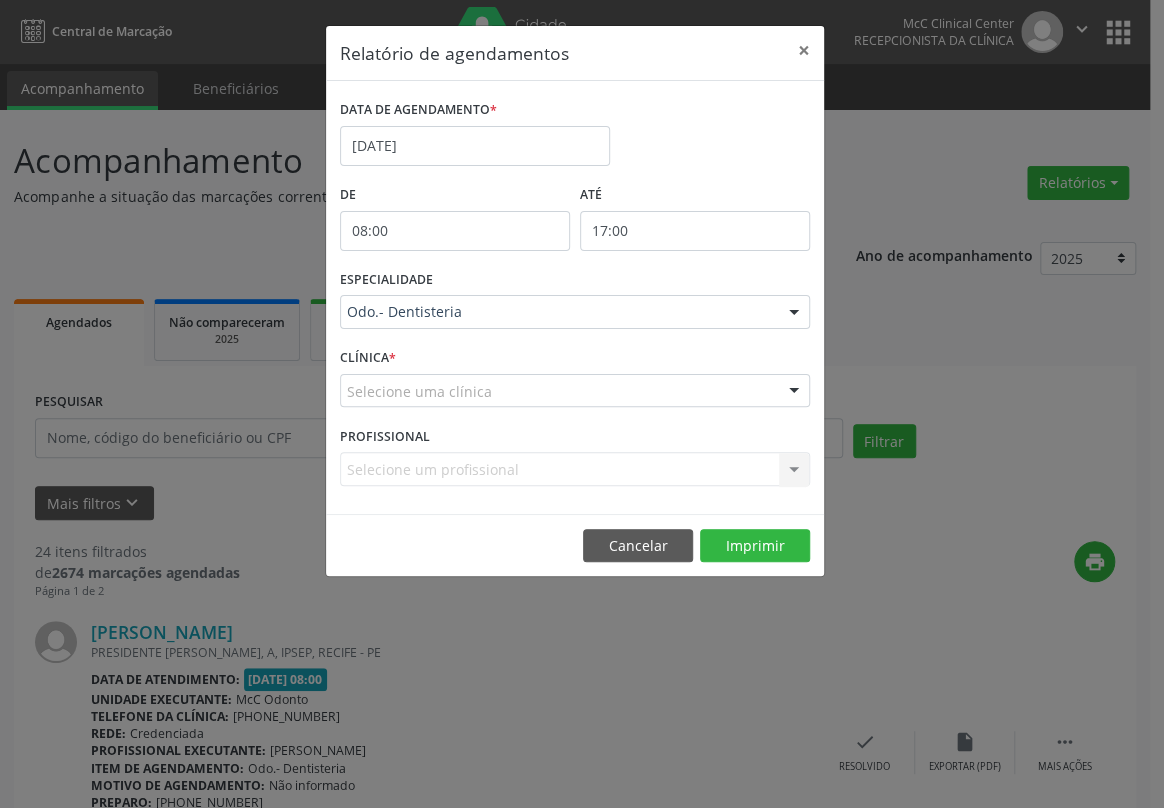 click on "DATA DE AGENDAMENTO
*
[DATE]
De
08:00
ATÉ
17:00
ESPECIALIDADE
Odo.- Dentisteria         Todas as especialidades   Alergologia   Angiologia   Arritmologia   Cardiologia   Cirurgia Abdominal   Cirurgia Bariatrica   Cirurgia Cabeça e Pescoço   Cirurgia Cardiaca   Cirurgia Geral   Cirurgia Ginecologica   Cirurgia Mastologia Oncologica   Cirurgia Pediatrica   Cirurgia Plastica   Cirurgia Toracica   Cirurgia geral oncológica   Cirurgia geral oncológica   Cirurgião Dermatológico   Clinica Geral   Clinica Medica   Consulta de Enfermagem - Hiperdia   Consulta de Enfermagem - Preventivo   Consulta de Enfermagem - Pré-[DATE]   Consulta de Enfermagem - Puericultura   Dermatologia   Endocinologia   Endocrino [MEDICAL_DATA]   Endocrinologia   Fisioterapia   Fisioterapia Cirurgica   Fonoaudiologia   Gastro/Hepato   Gastroenterologia   Gastropediatria   Geriatria   Ginecologia   Gnecologia   Hebiatra   Hematologia   Hepatologia" at bounding box center (575, 297) 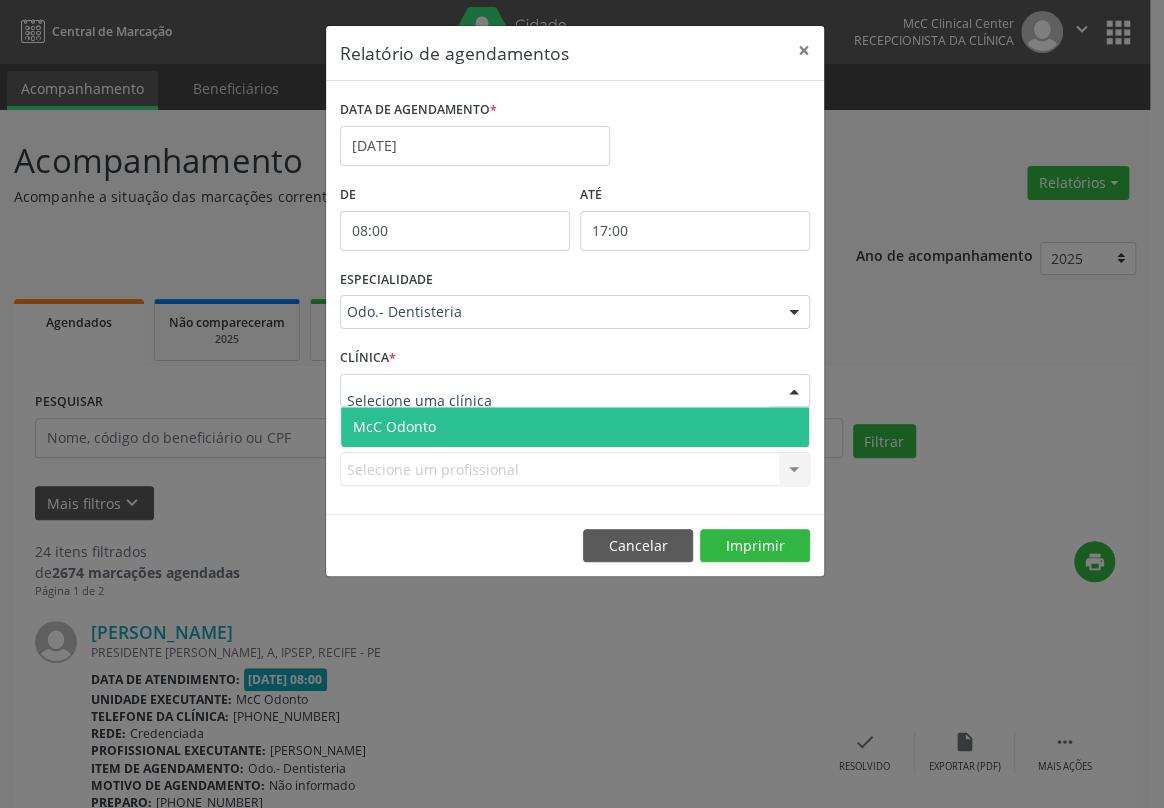 click at bounding box center (558, 401) 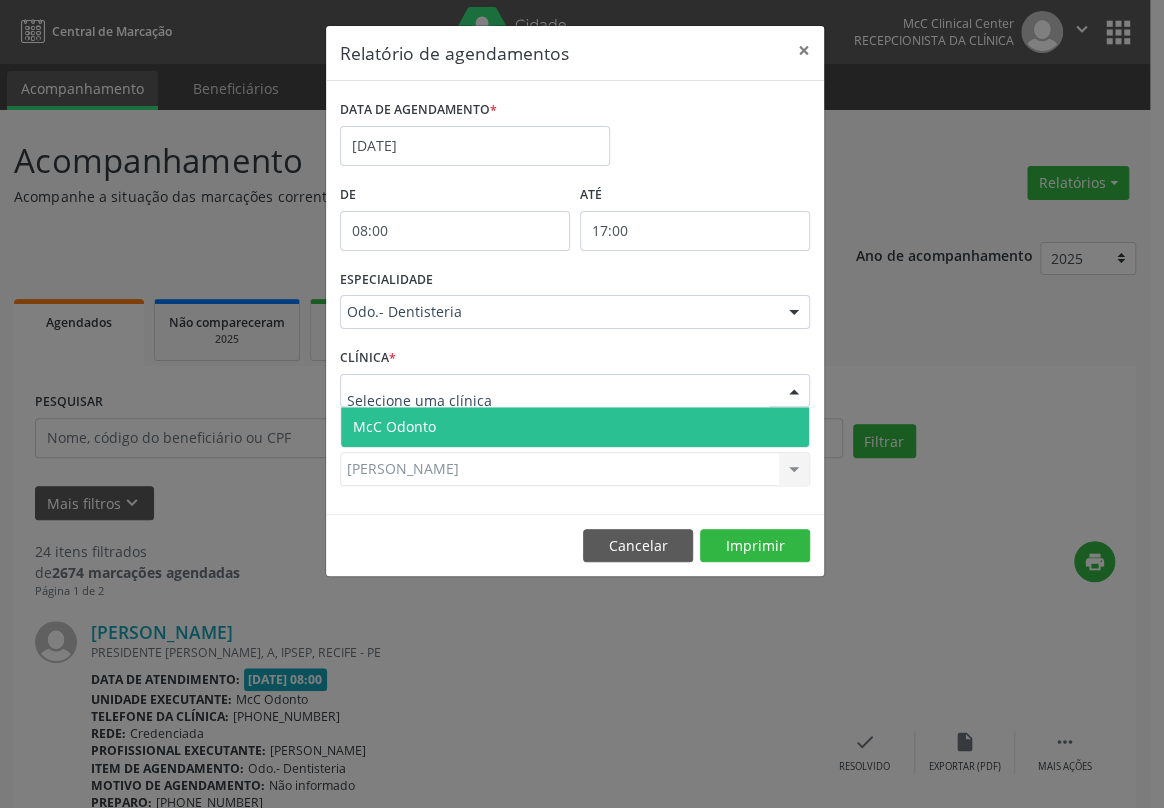 click on "McC Odonto" at bounding box center (394, 426) 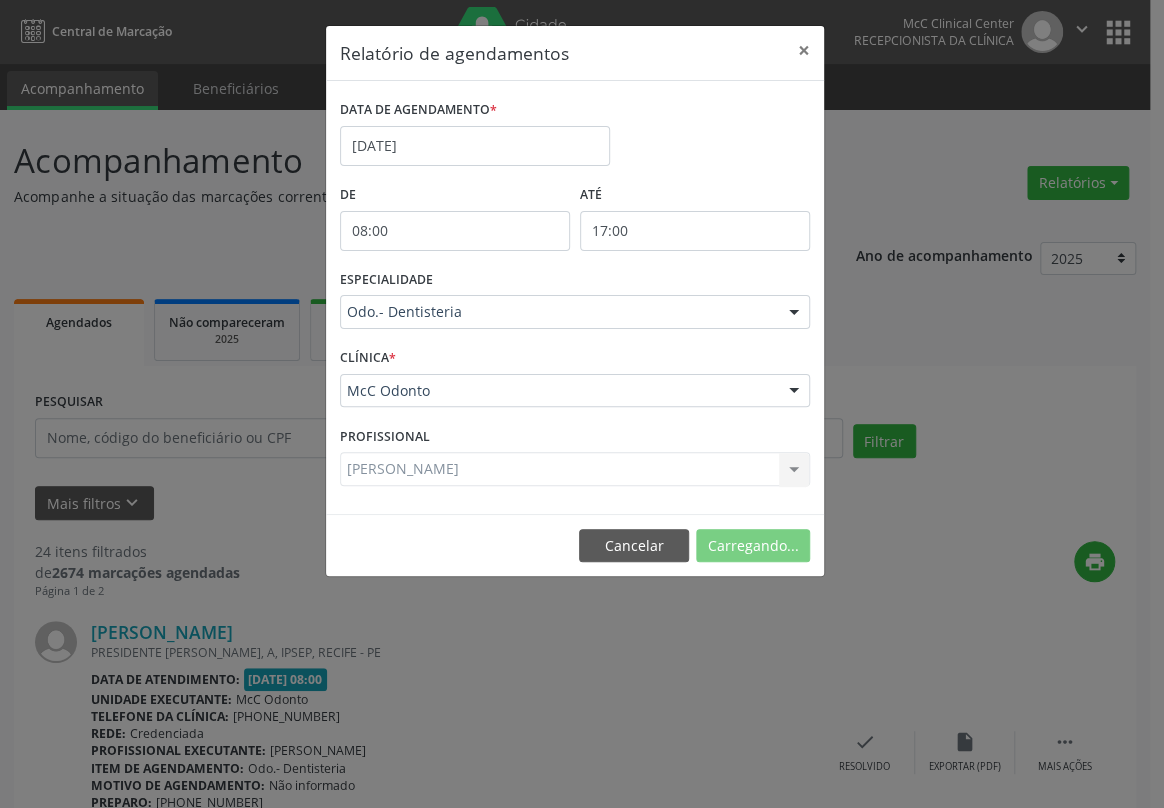 click on "McC Odonto" at bounding box center [396, 426] 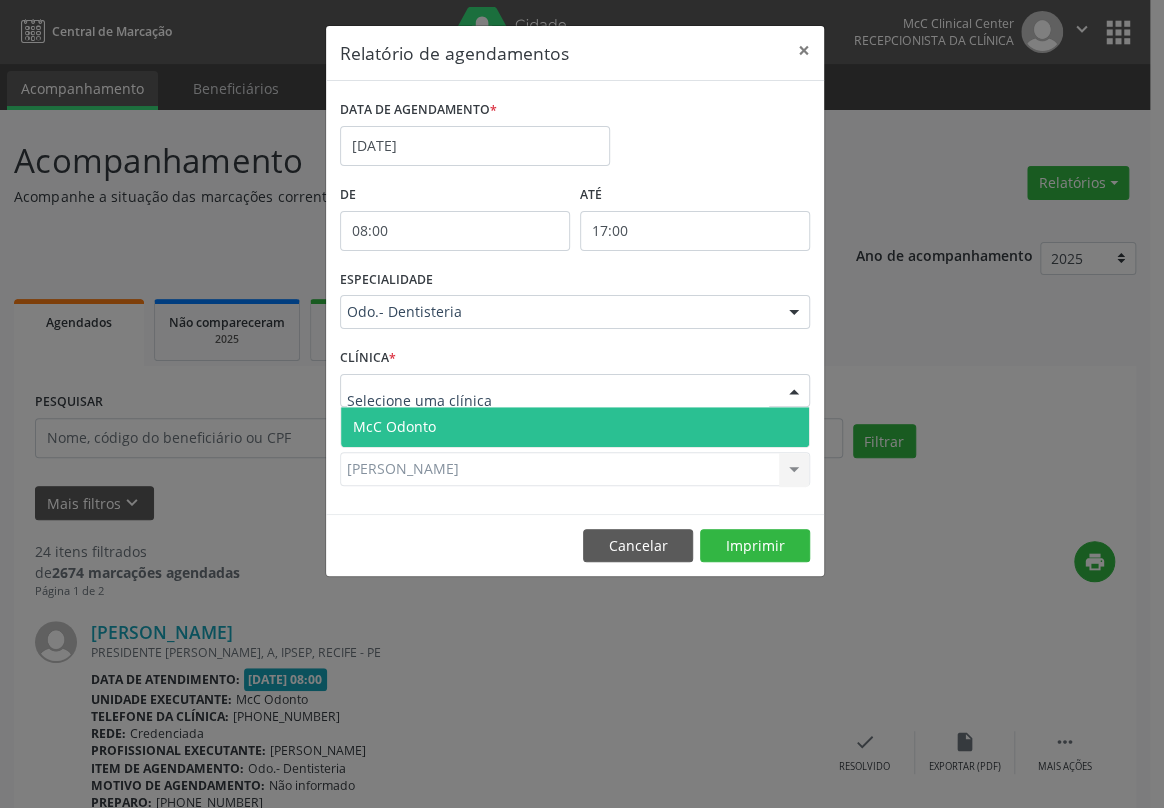 click on "McC Odonto" at bounding box center [394, 426] 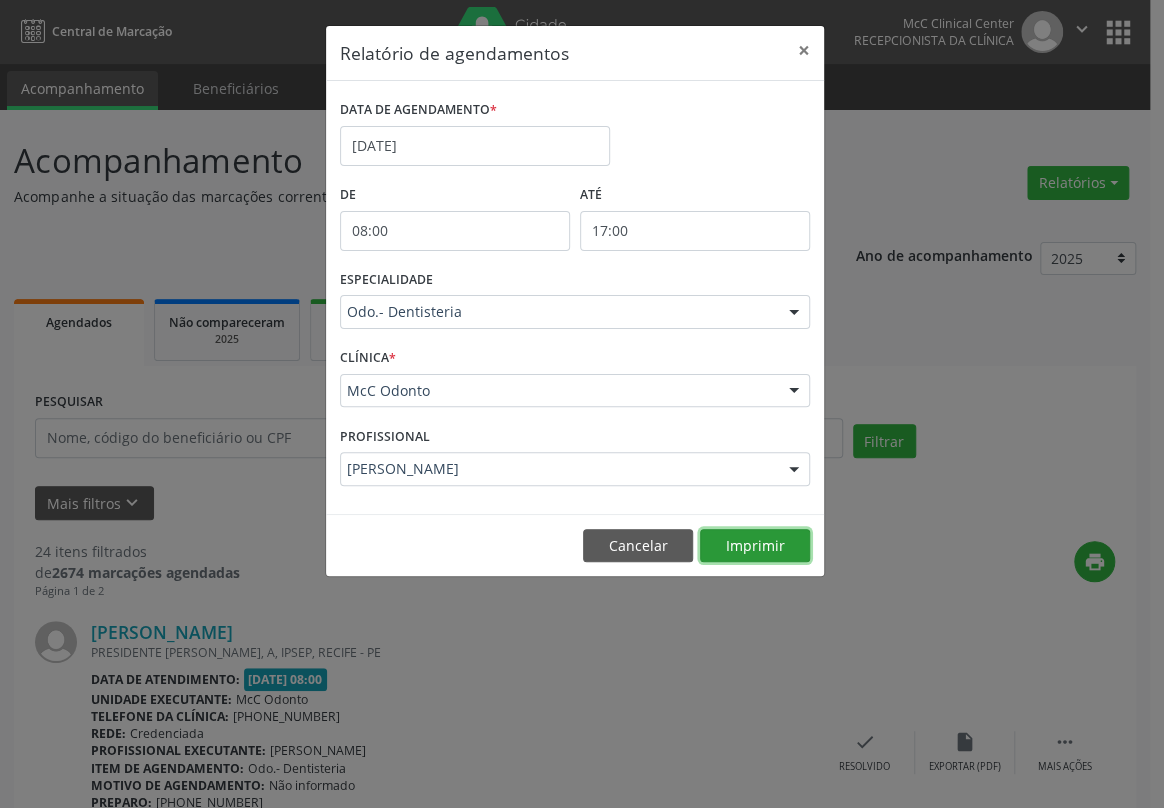 drag, startPoint x: 720, startPoint y: 548, endPoint x: 713, endPoint y: 497, distance: 51.47815 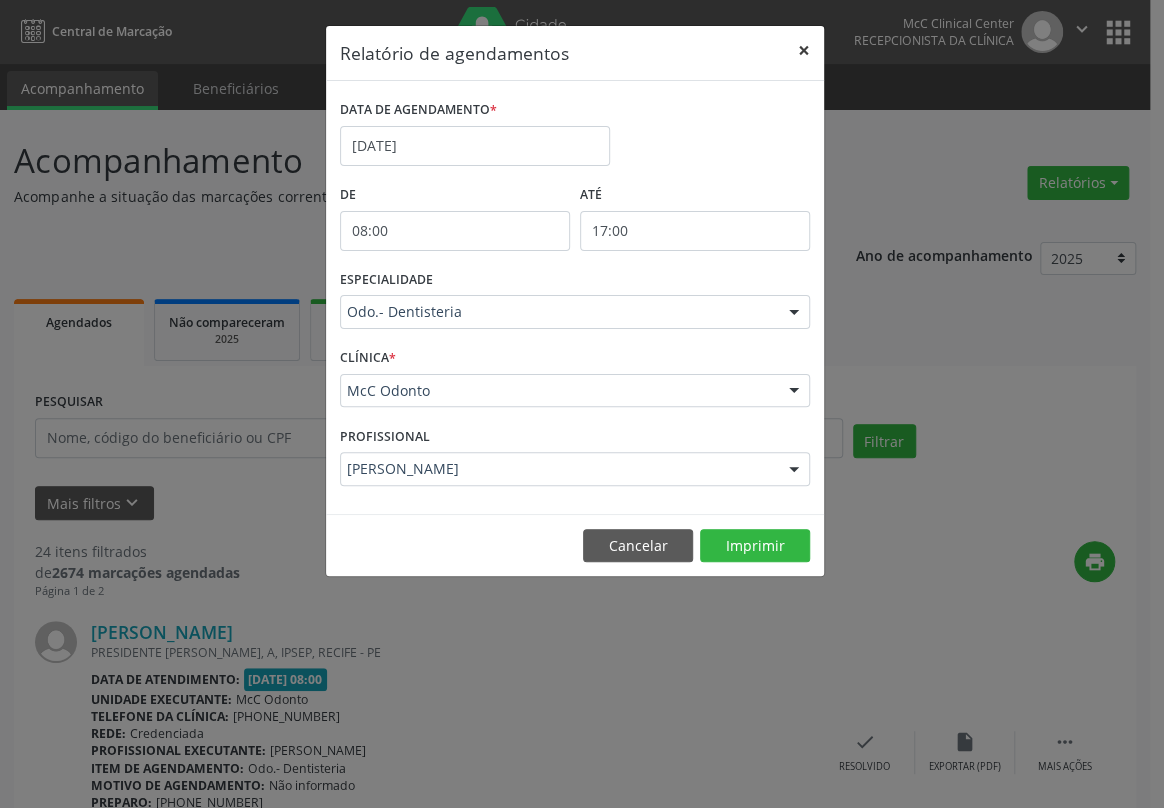 click on "×" at bounding box center [804, 50] 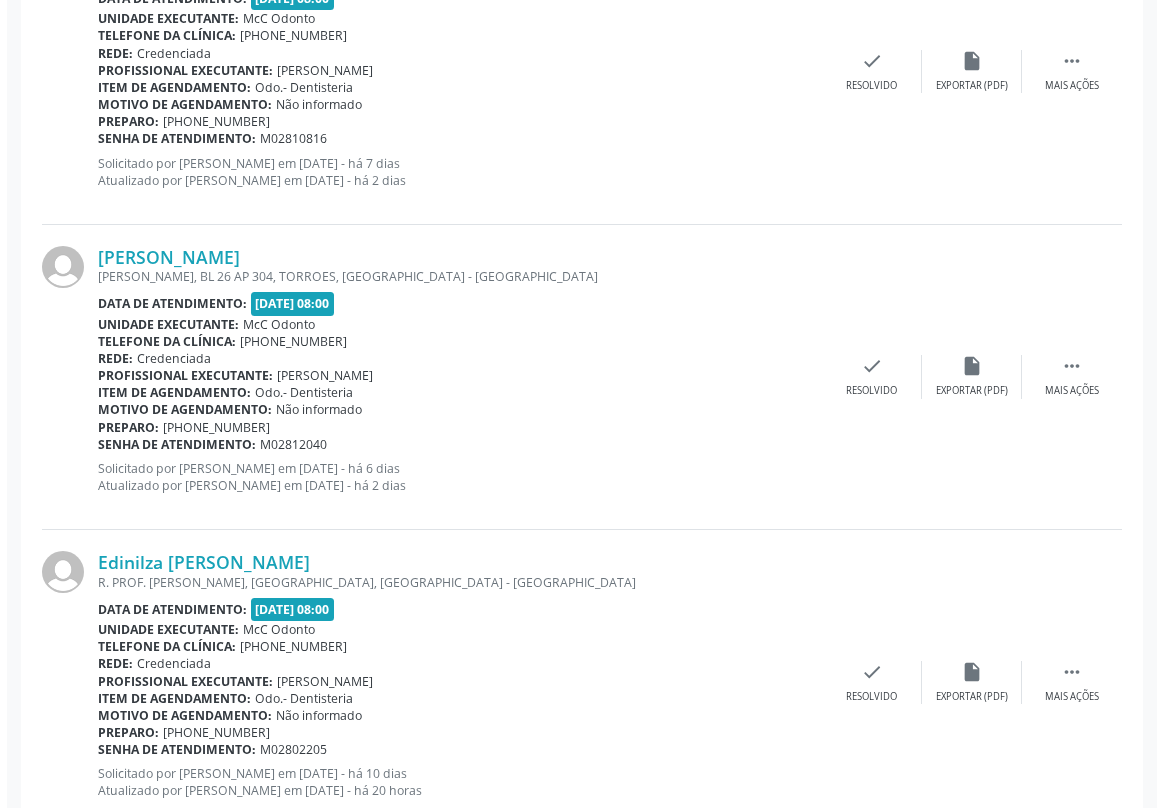 scroll, scrollTop: 3272, scrollLeft: 0, axis: vertical 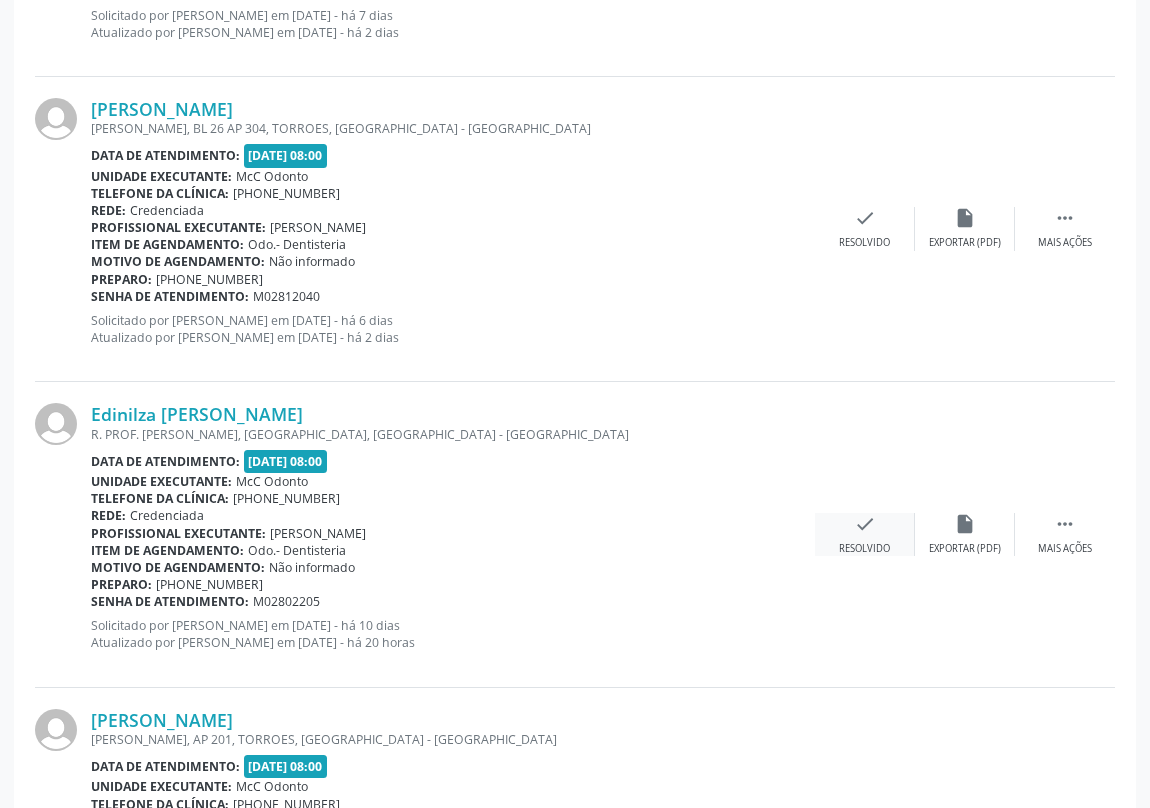 click on "check" at bounding box center [865, 524] 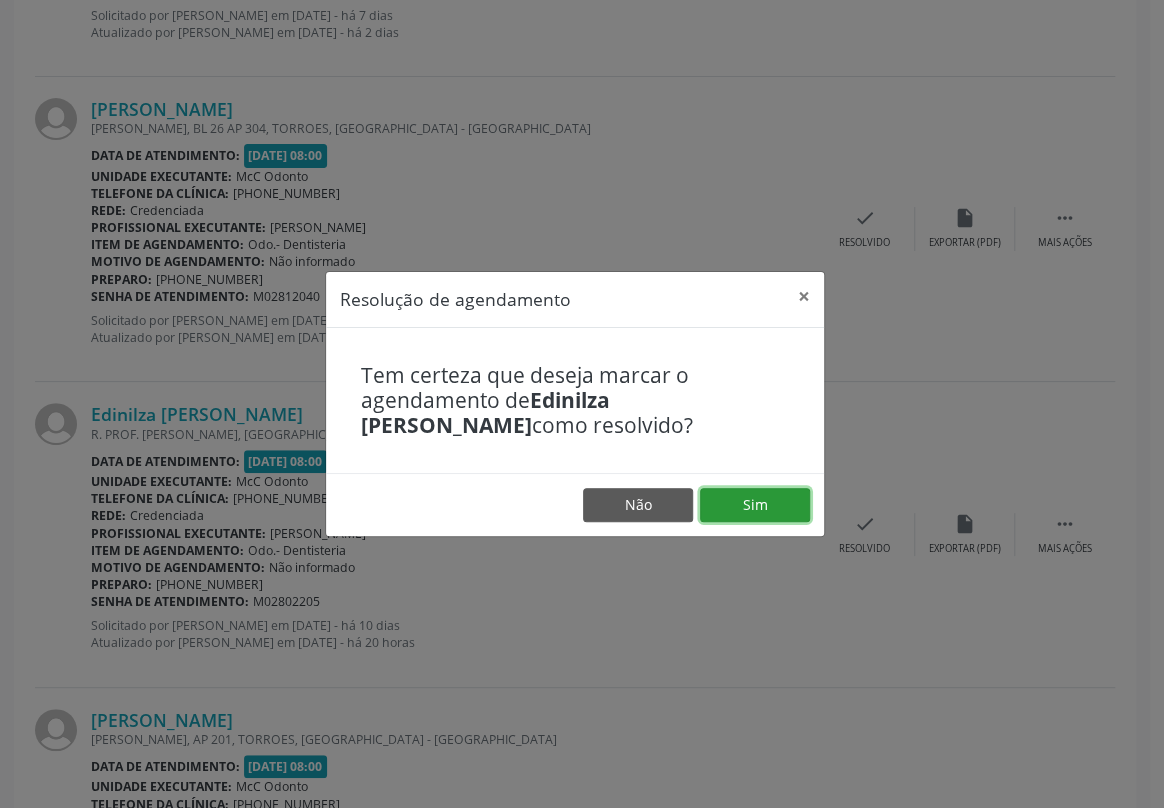 click on "Sim" at bounding box center [755, 505] 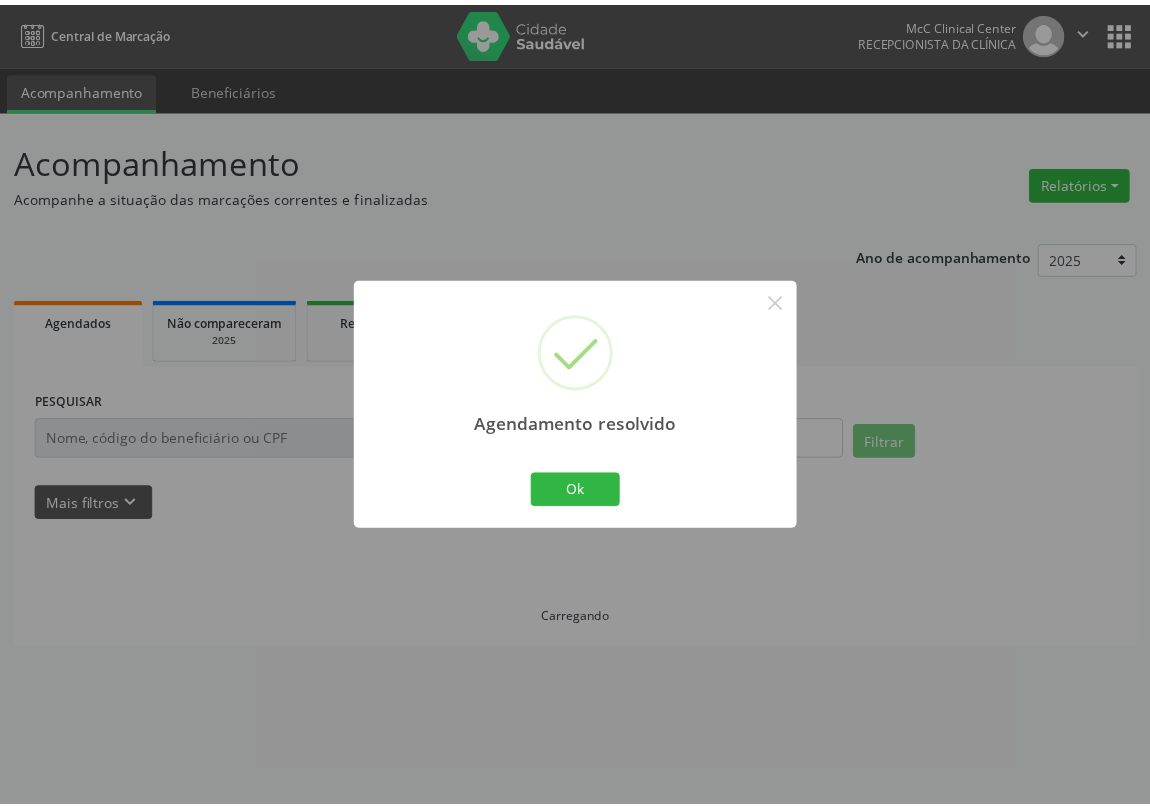 scroll, scrollTop: 0, scrollLeft: 0, axis: both 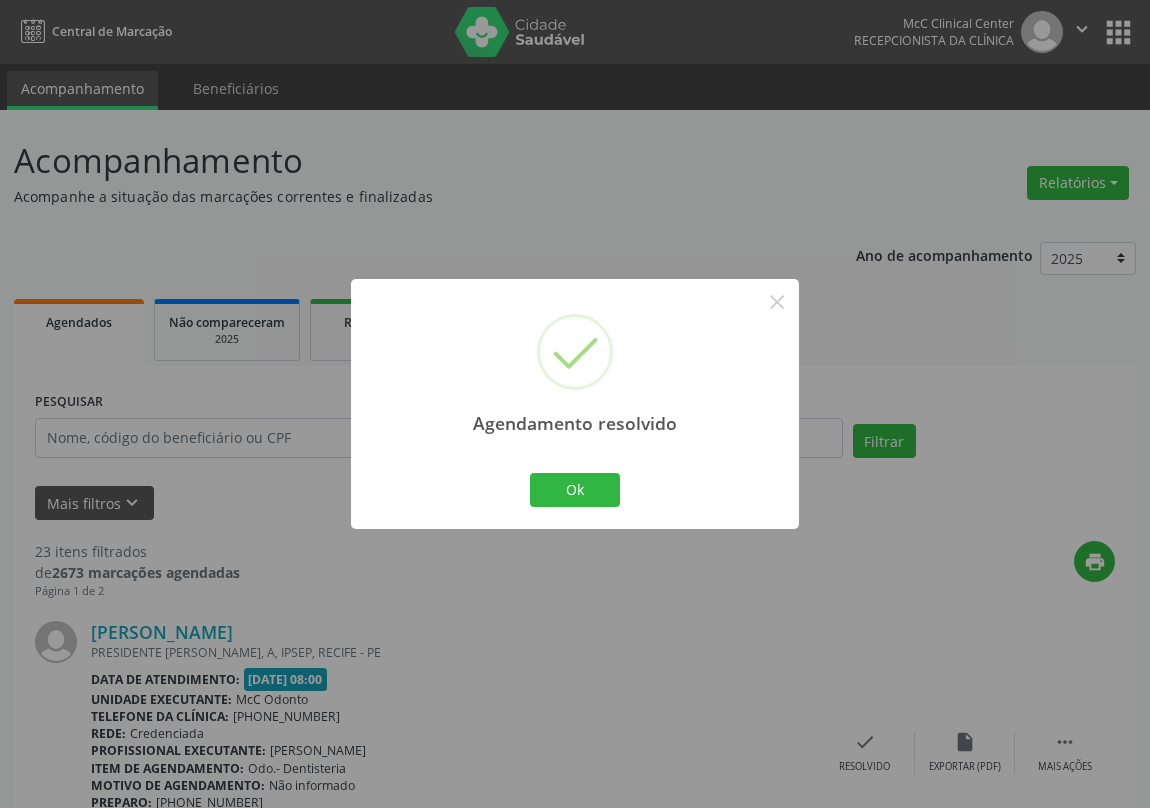 click on "Ok Cancel" at bounding box center [575, 490] 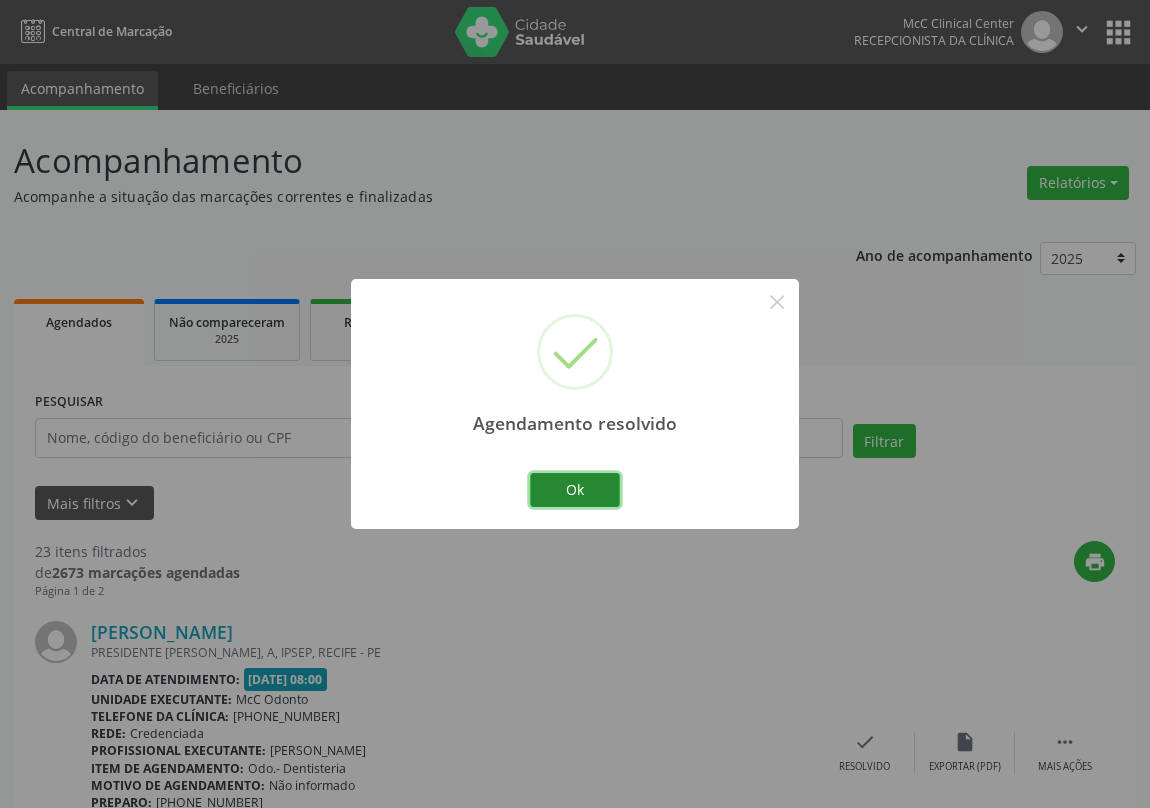 click on "Ok" at bounding box center [575, 490] 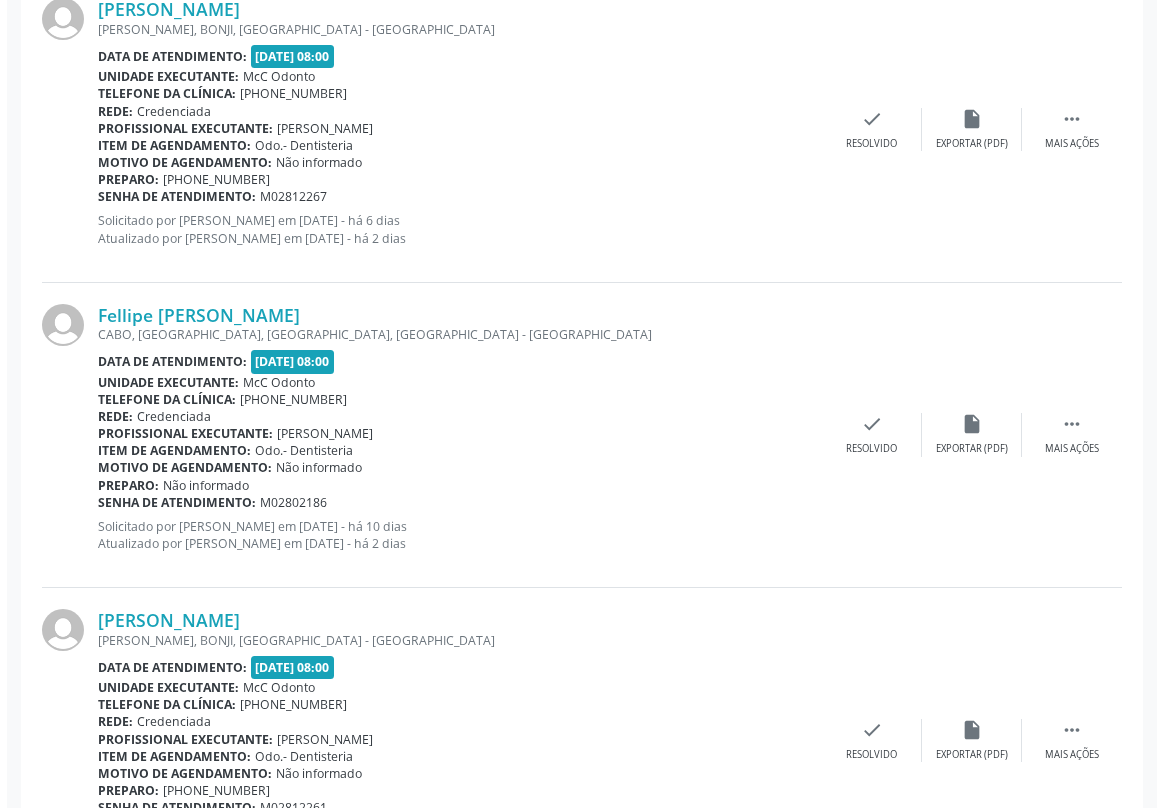 scroll, scrollTop: 1545, scrollLeft: 0, axis: vertical 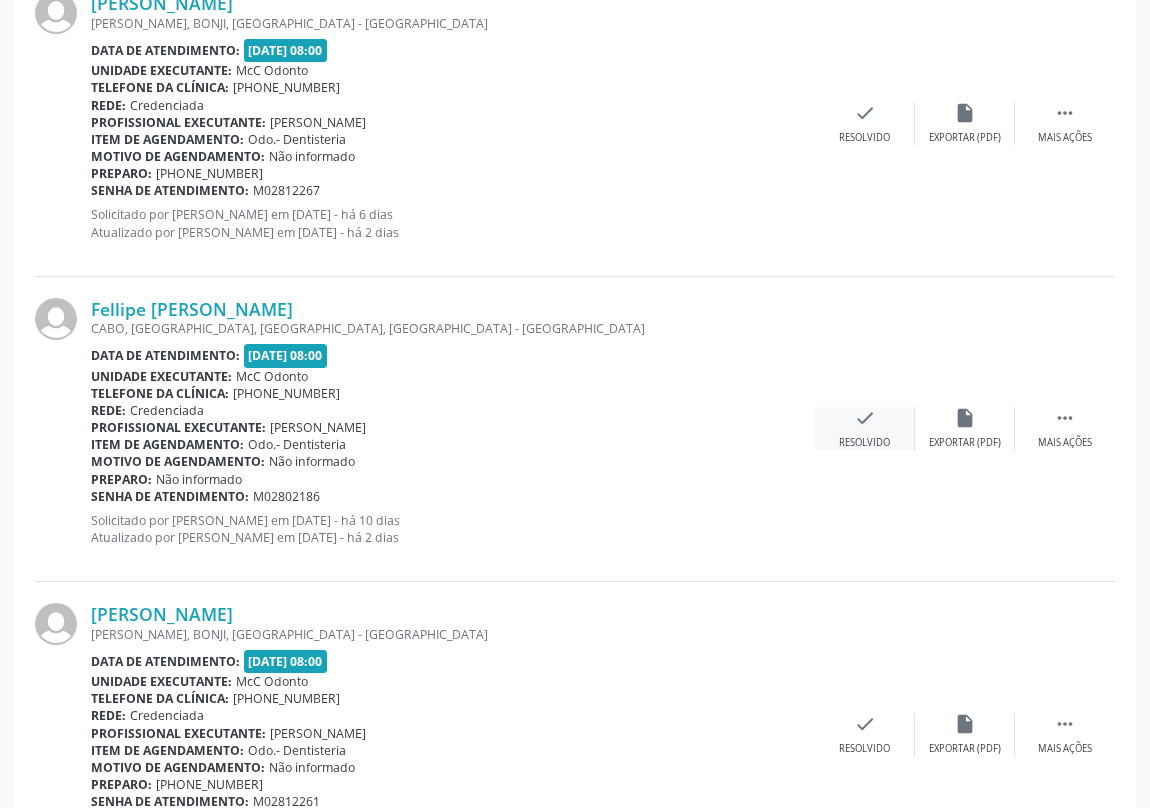 click on "check" at bounding box center [865, 418] 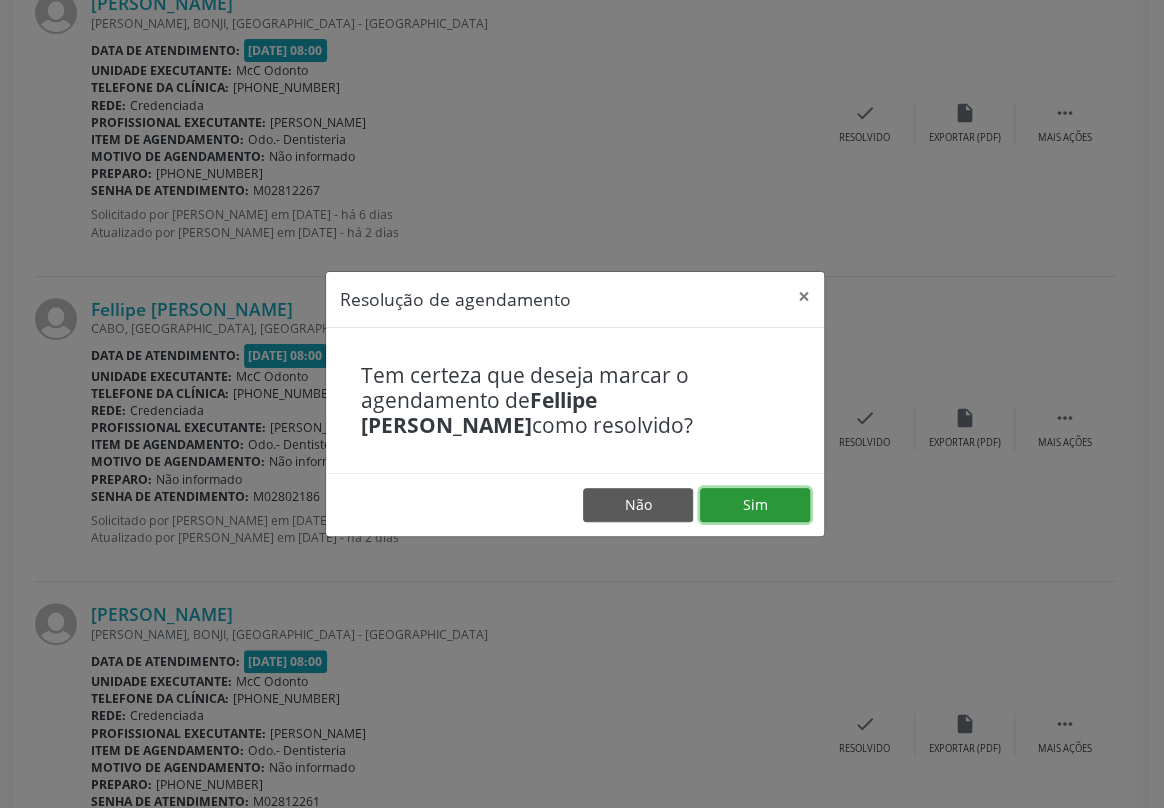 click on "Sim" at bounding box center (755, 505) 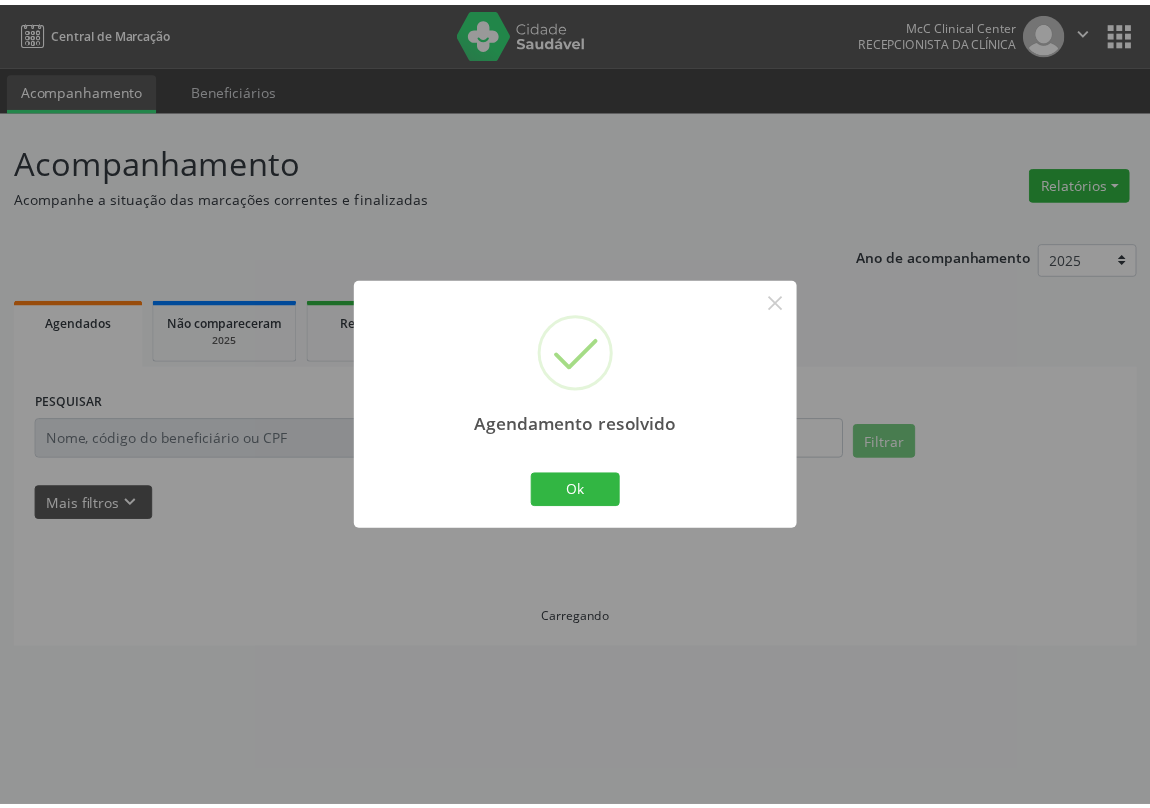scroll, scrollTop: 0, scrollLeft: 0, axis: both 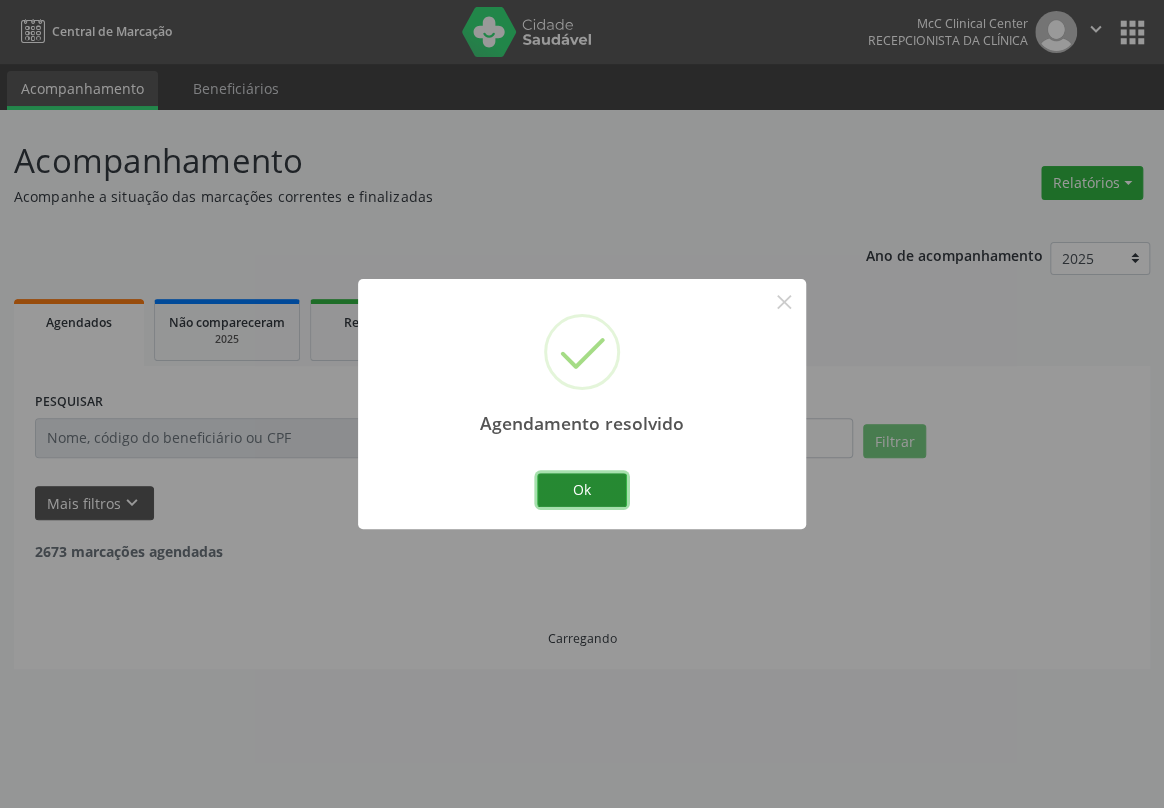 click on "Ok" at bounding box center (582, 490) 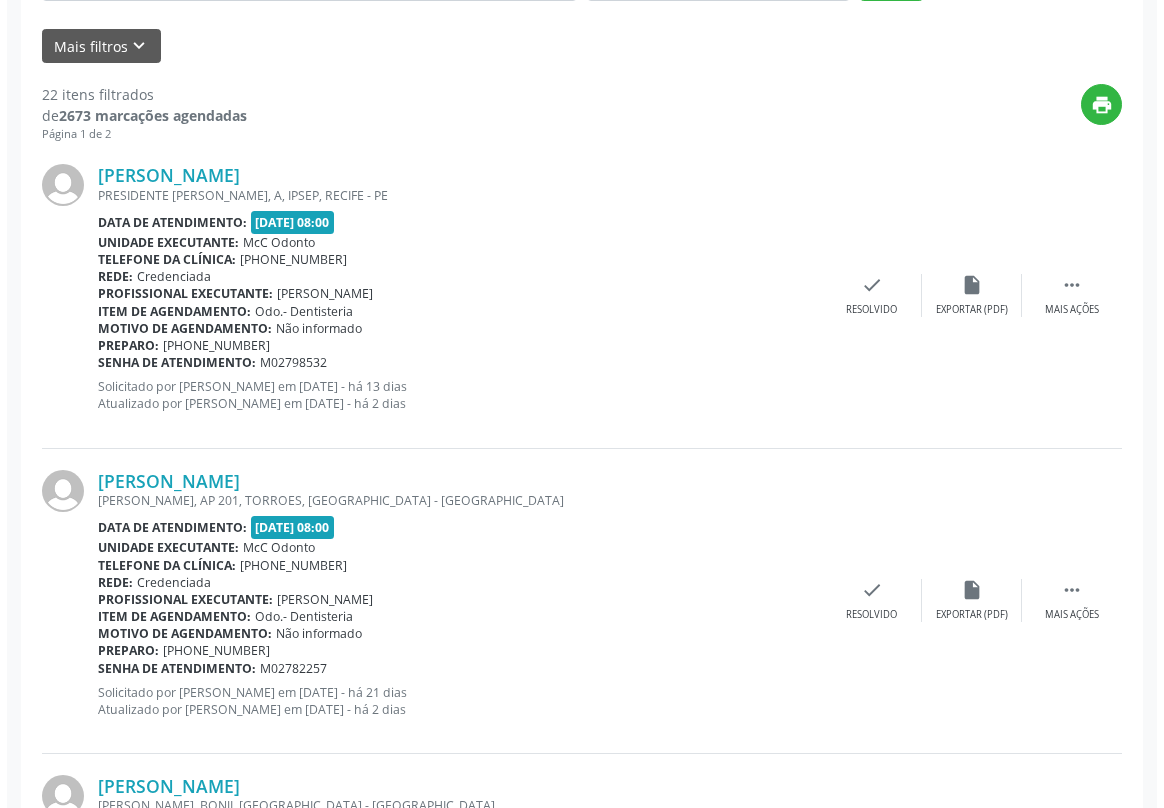 scroll, scrollTop: 545, scrollLeft: 0, axis: vertical 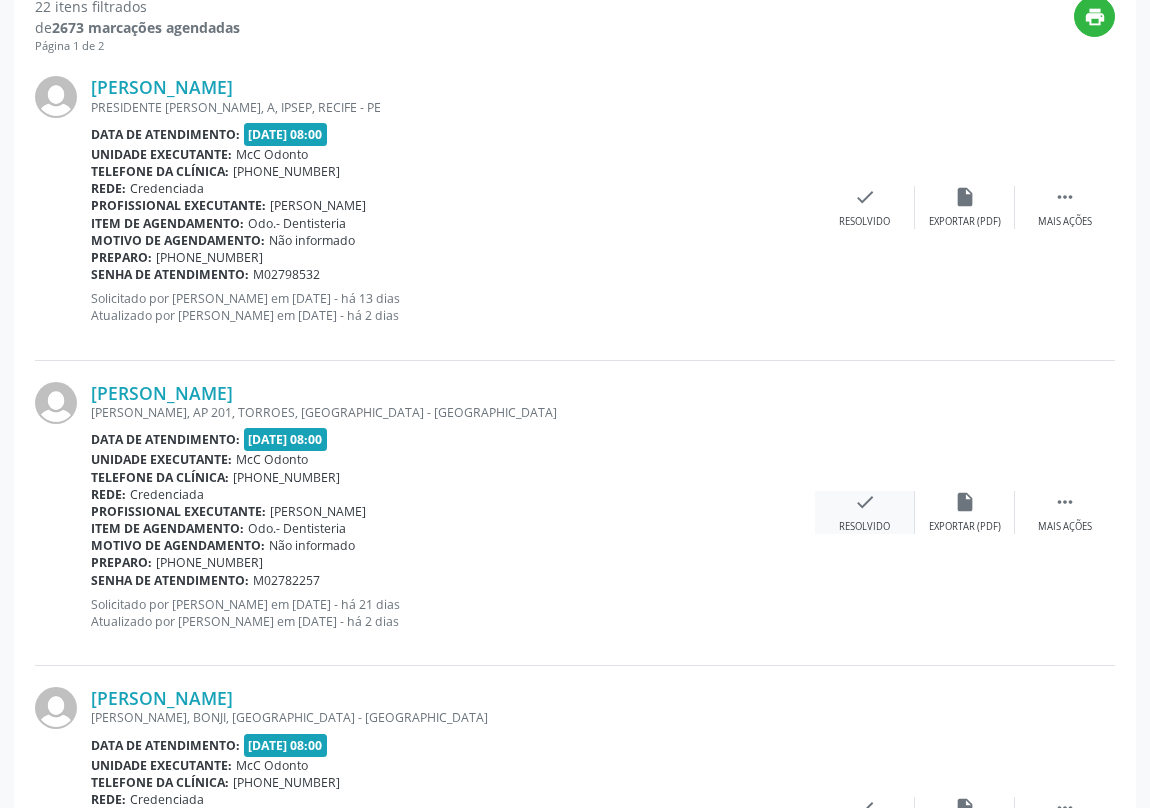 click on "check" at bounding box center [865, 502] 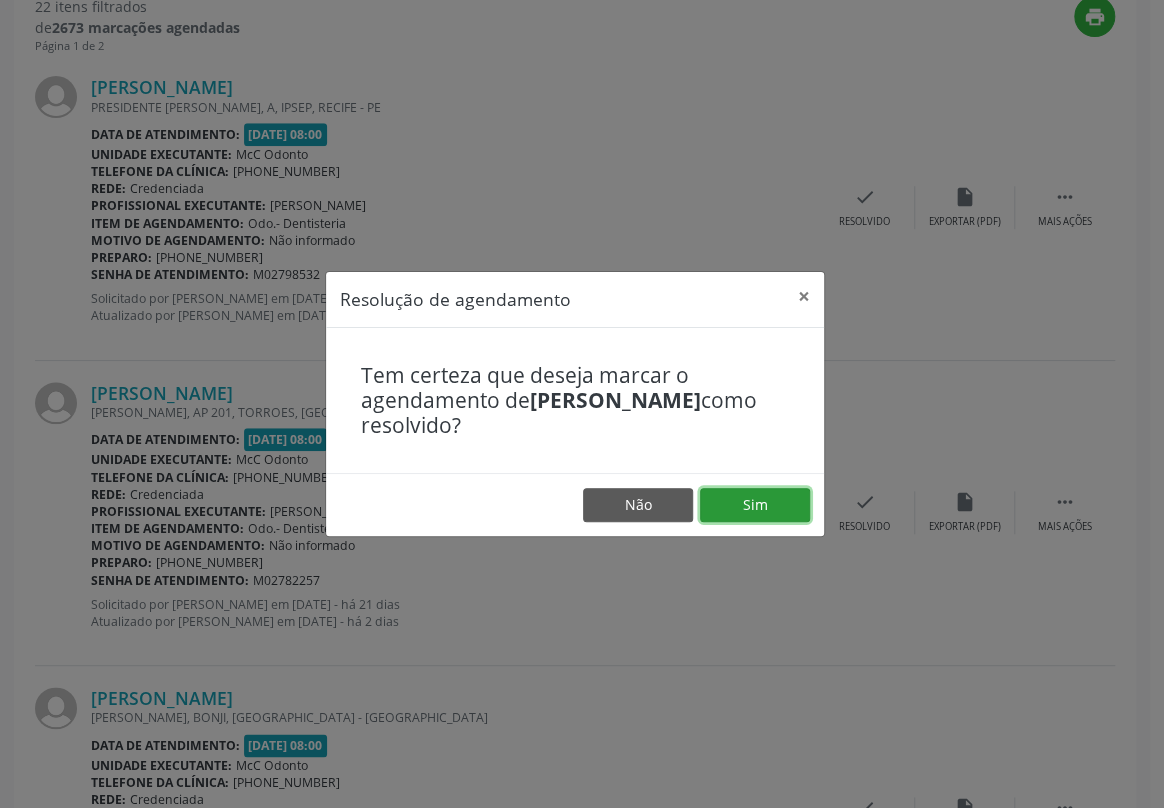 click on "Sim" at bounding box center [755, 505] 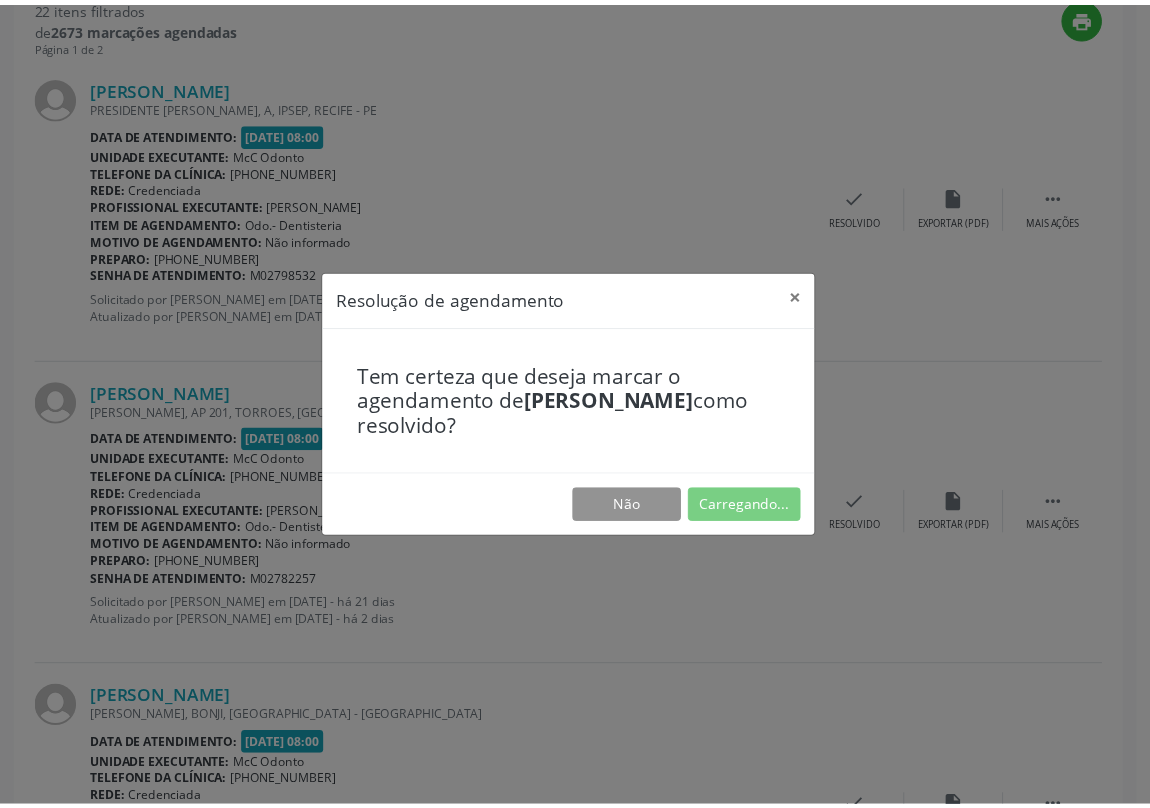 scroll, scrollTop: 0, scrollLeft: 0, axis: both 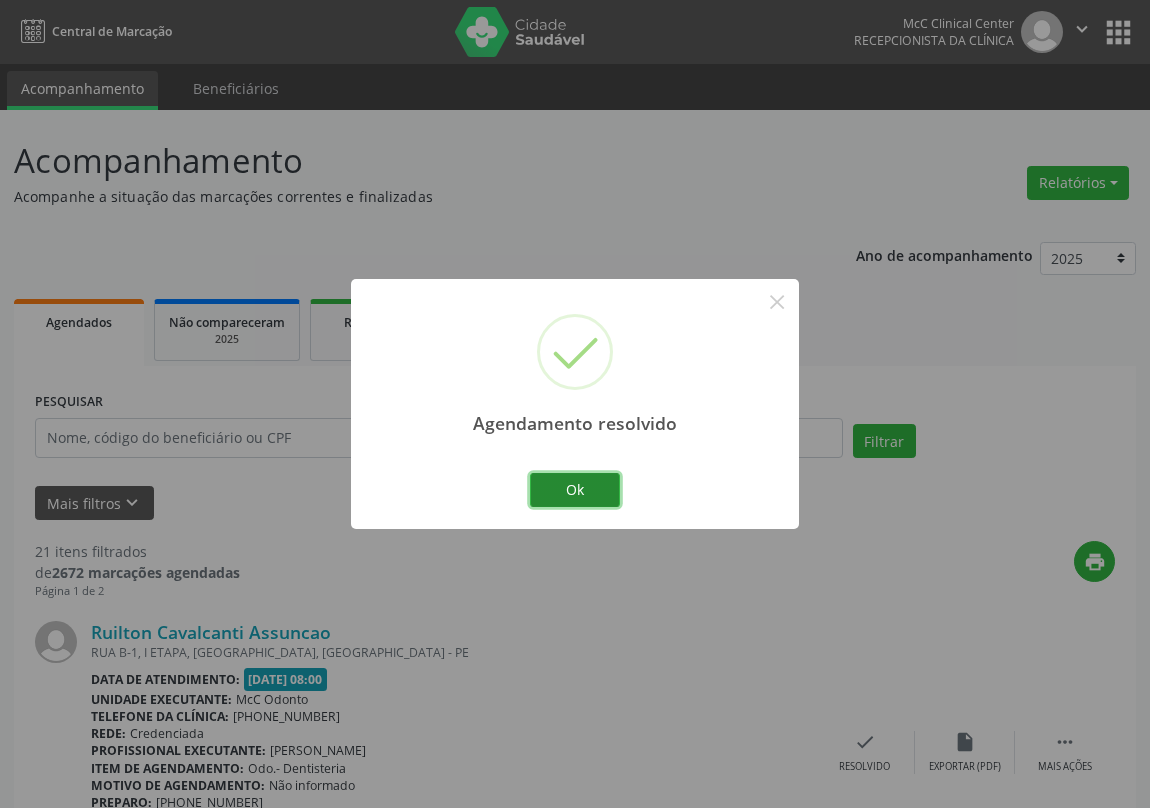 click on "Ok" at bounding box center [575, 490] 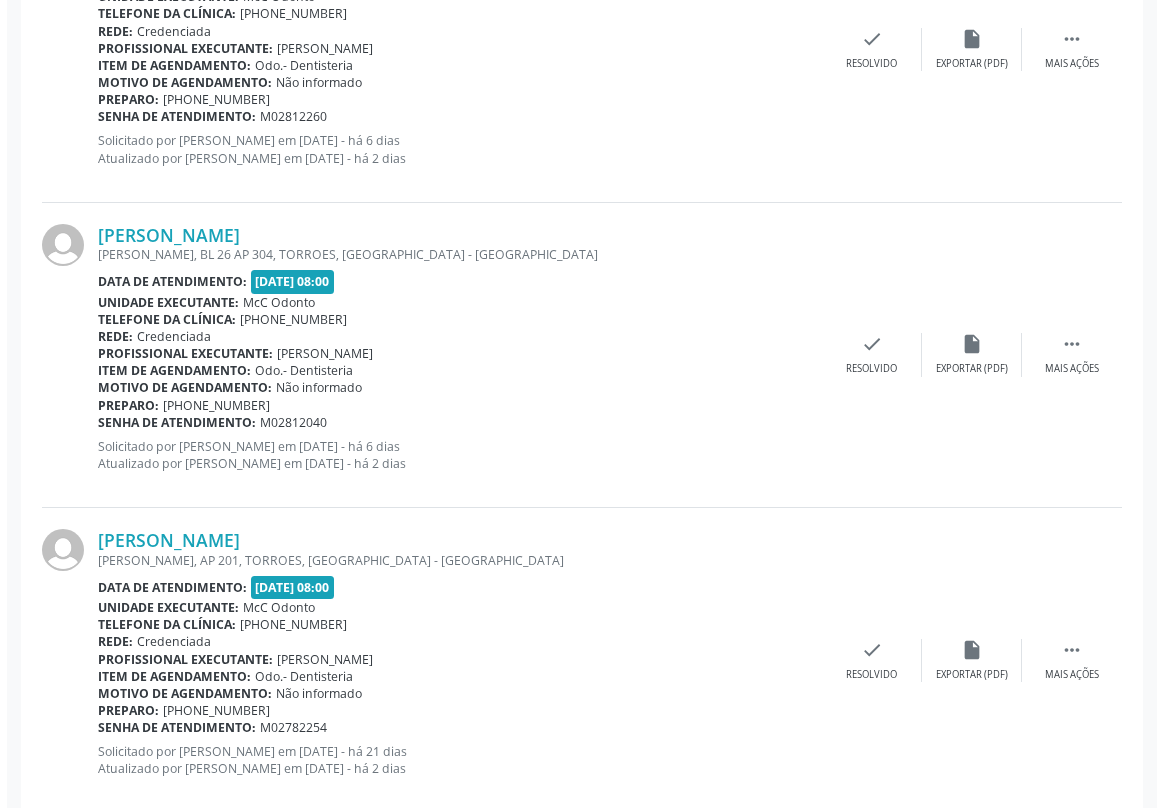 scroll, scrollTop: 1636, scrollLeft: 0, axis: vertical 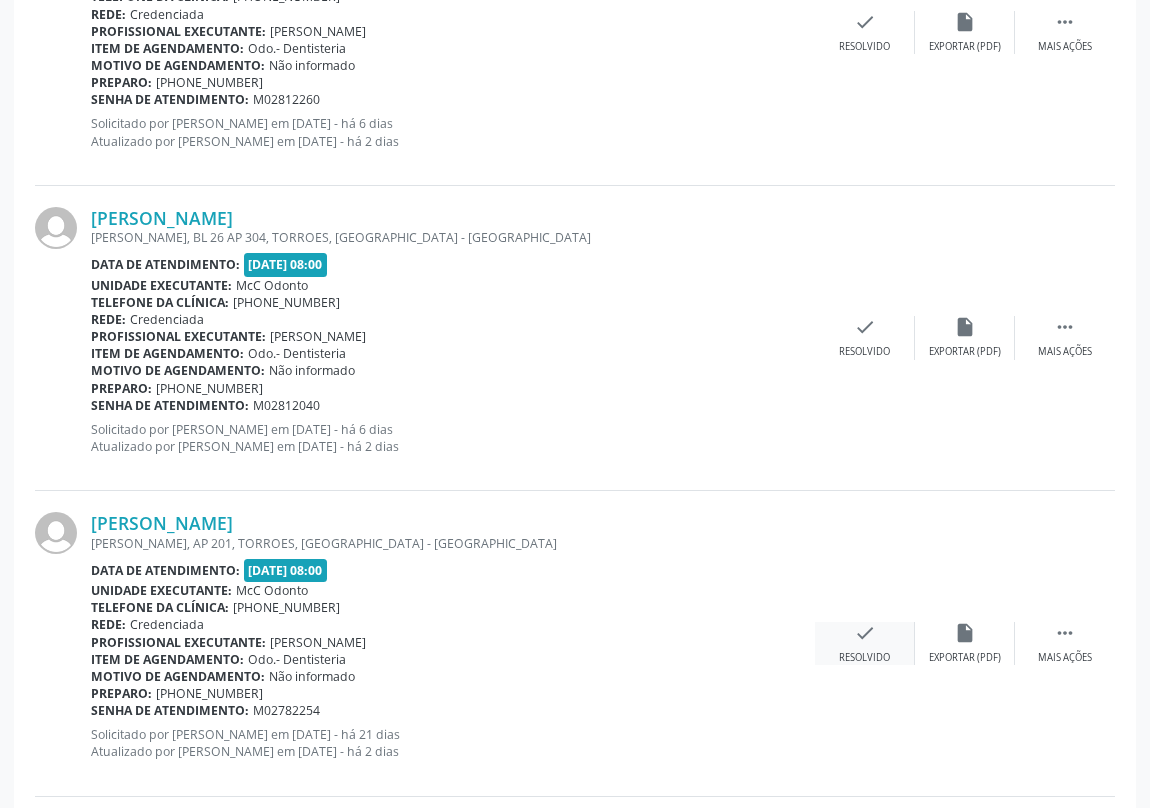 click on "check" at bounding box center (865, 633) 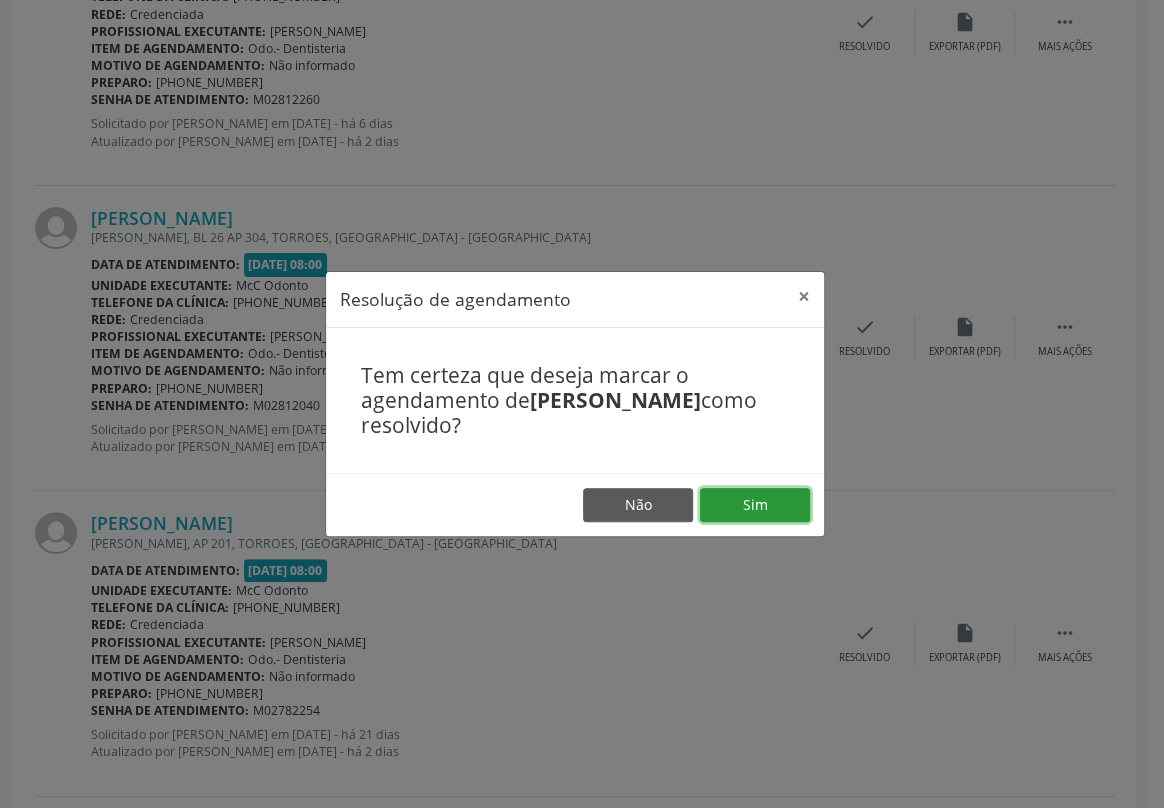 click on "Sim" at bounding box center (755, 505) 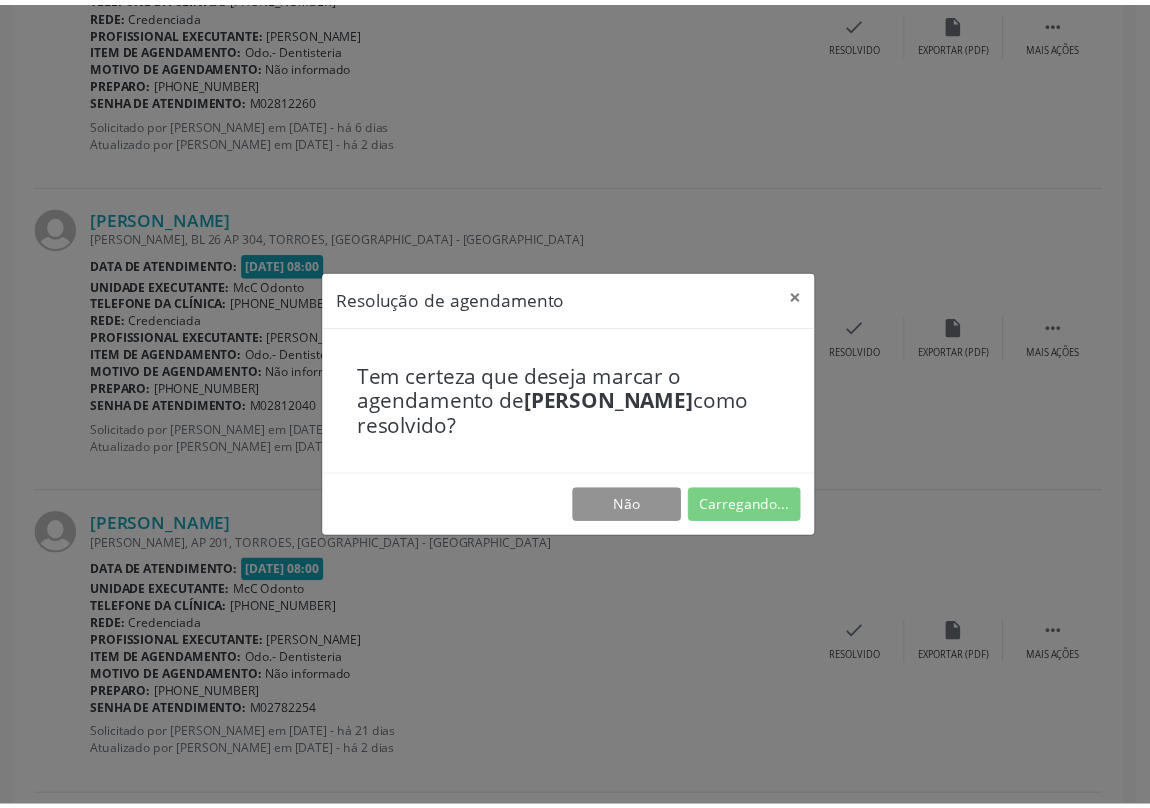scroll, scrollTop: 0, scrollLeft: 0, axis: both 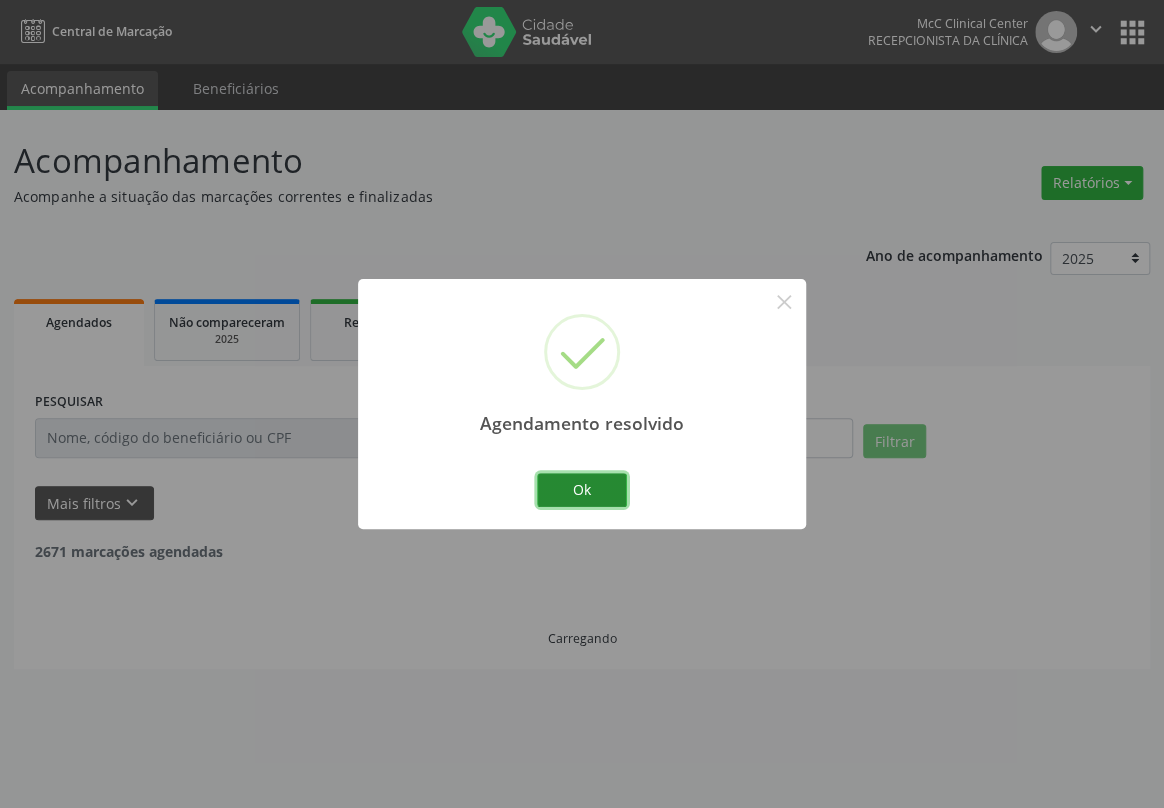 click on "Ok" at bounding box center [582, 490] 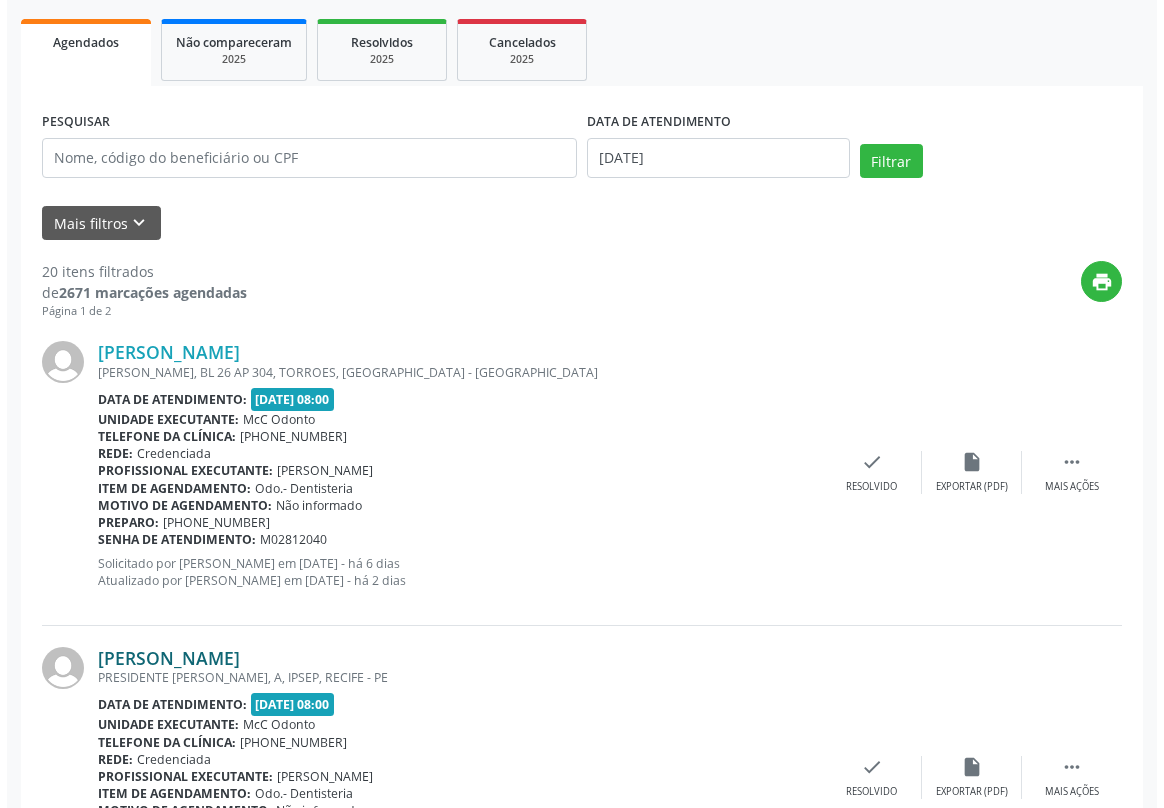 scroll, scrollTop: 545, scrollLeft: 0, axis: vertical 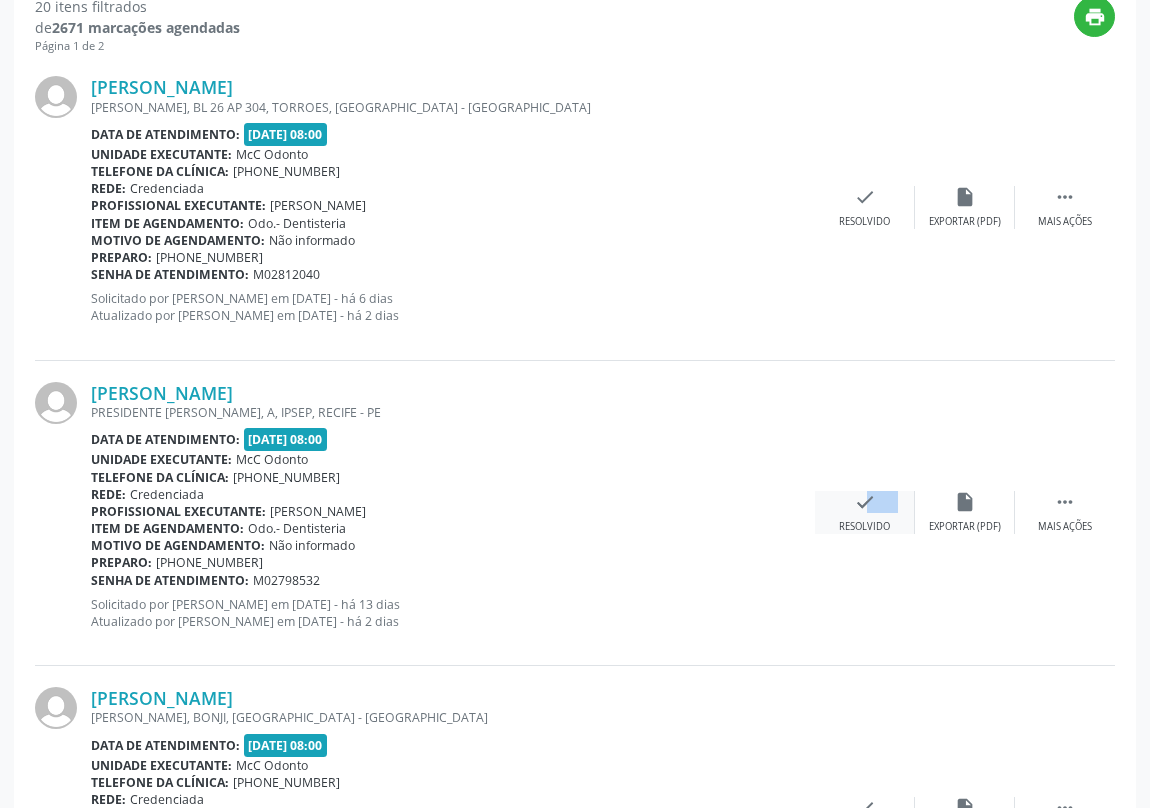 click on "check
Resolvido" at bounding box center [865, 512] 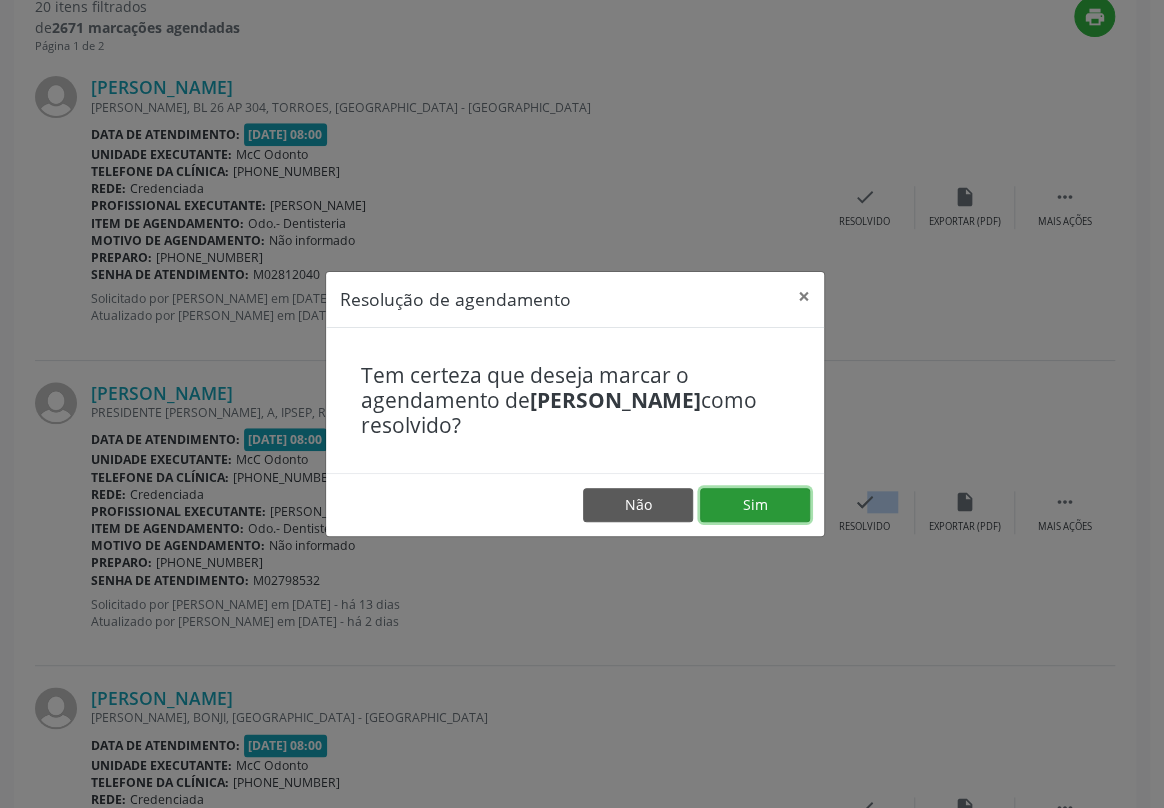 click on "Sim" at bounding box center [755, 505] 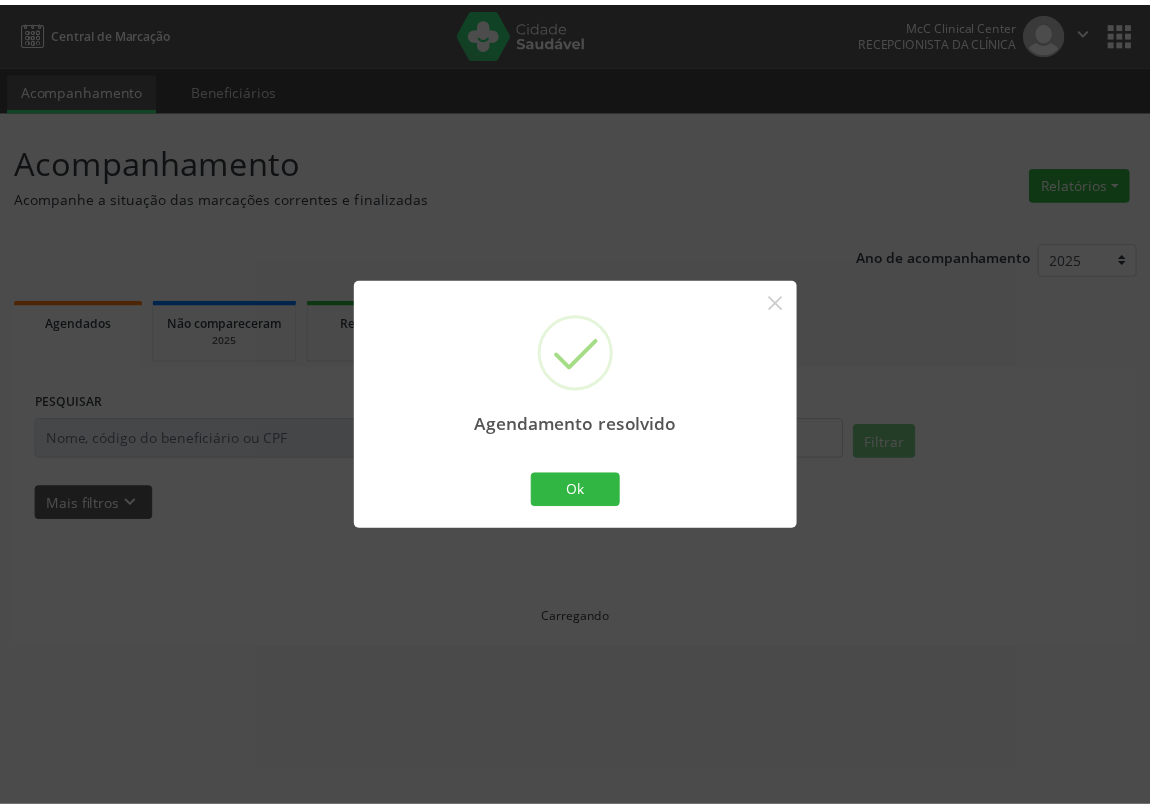scroll, scrollTop: 0, scrollLeft: 0, axis: both 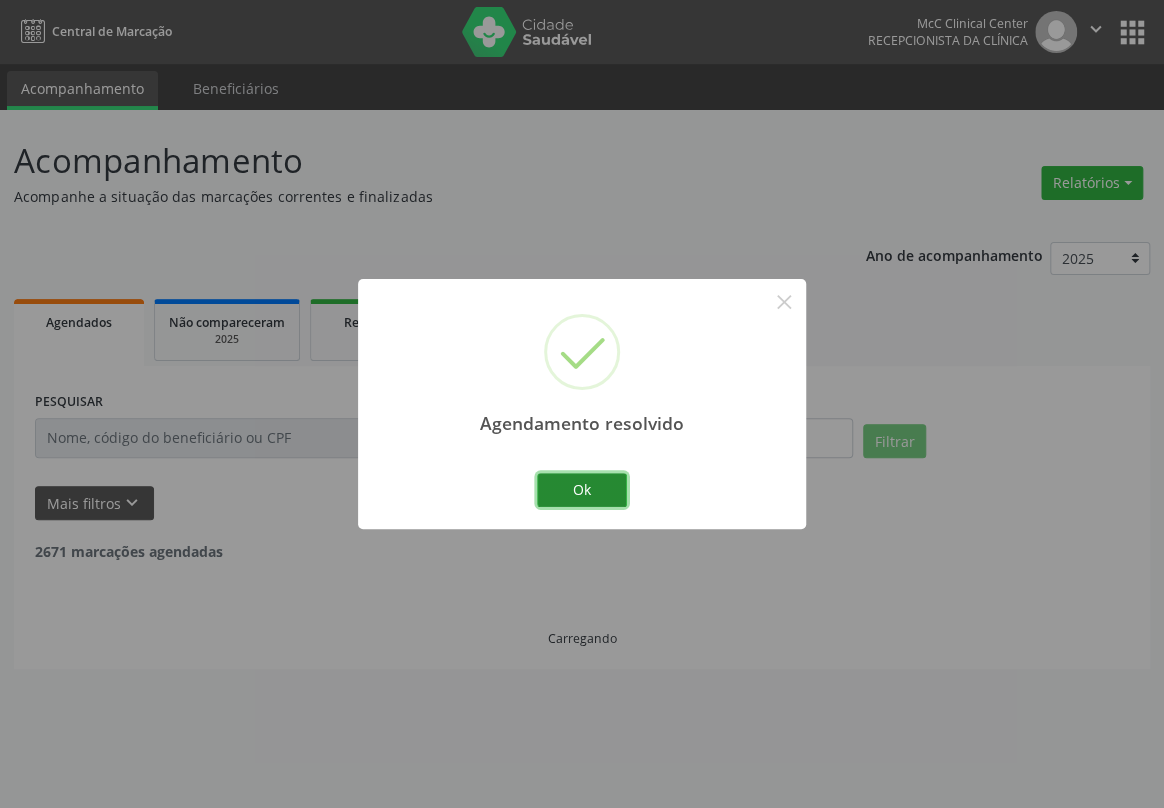 click on "Ok" at bounding box center (582, 490) 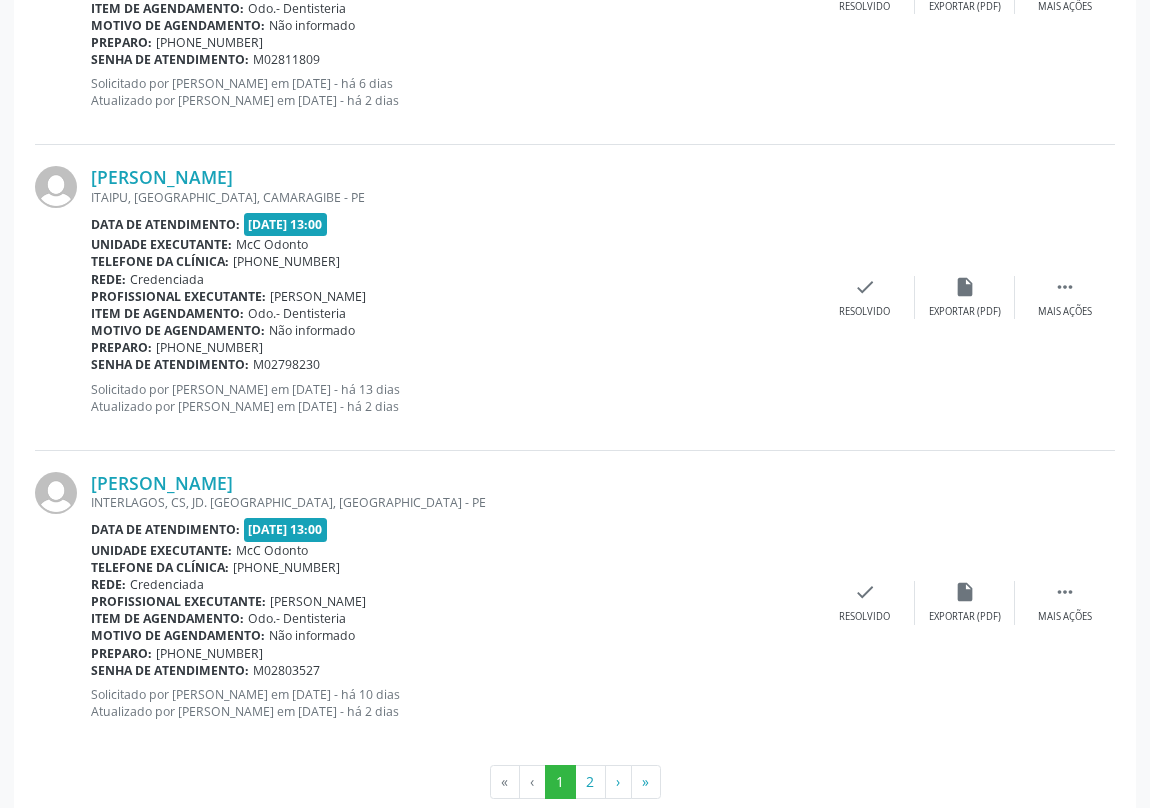 scroll, scrollTop: 4459, scrollLeft: 0, axis: vertical 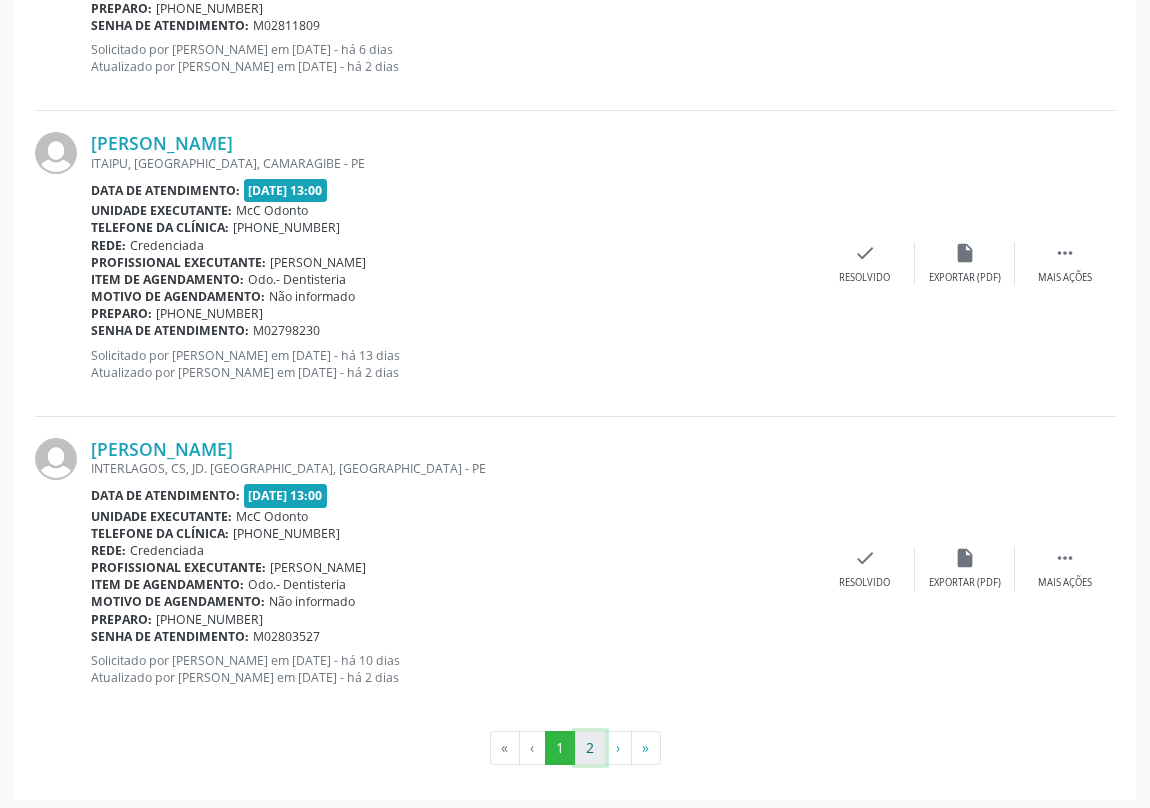 click on "2" at bounding box center [590, 748] 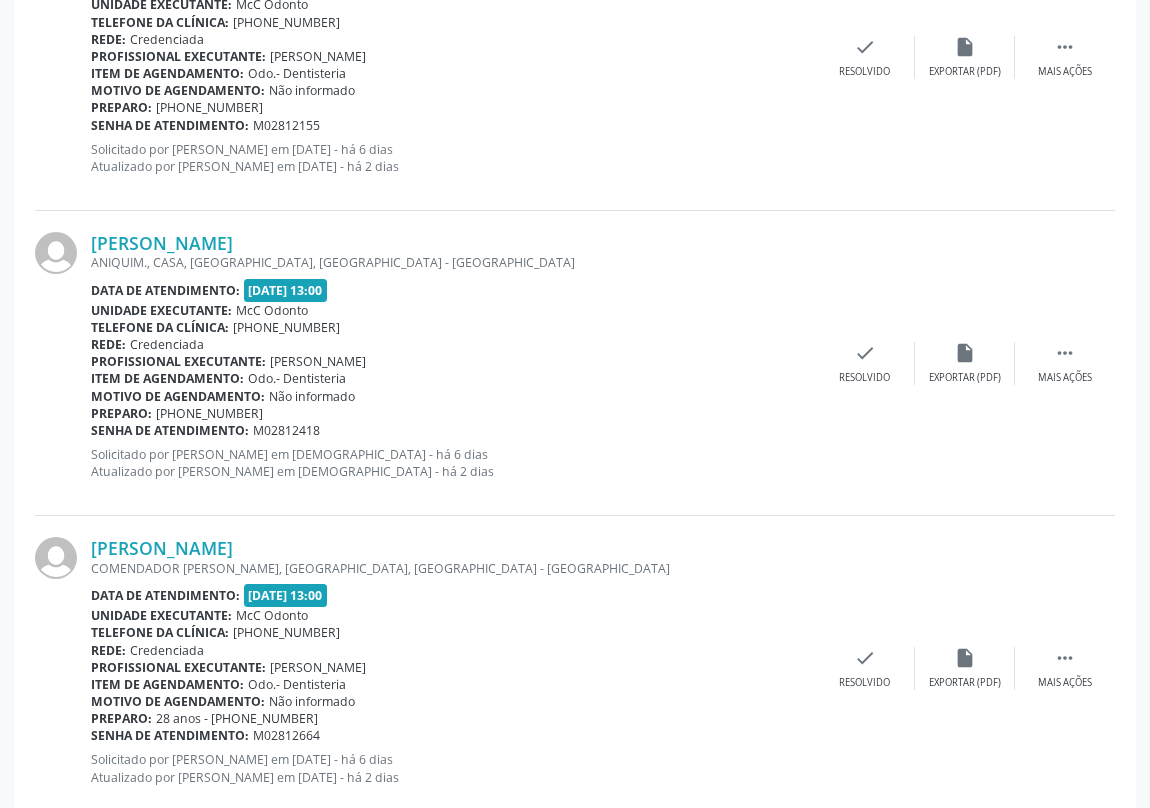scroll, scrollTop: 1102, scrollLeft: 0, axis: vertical 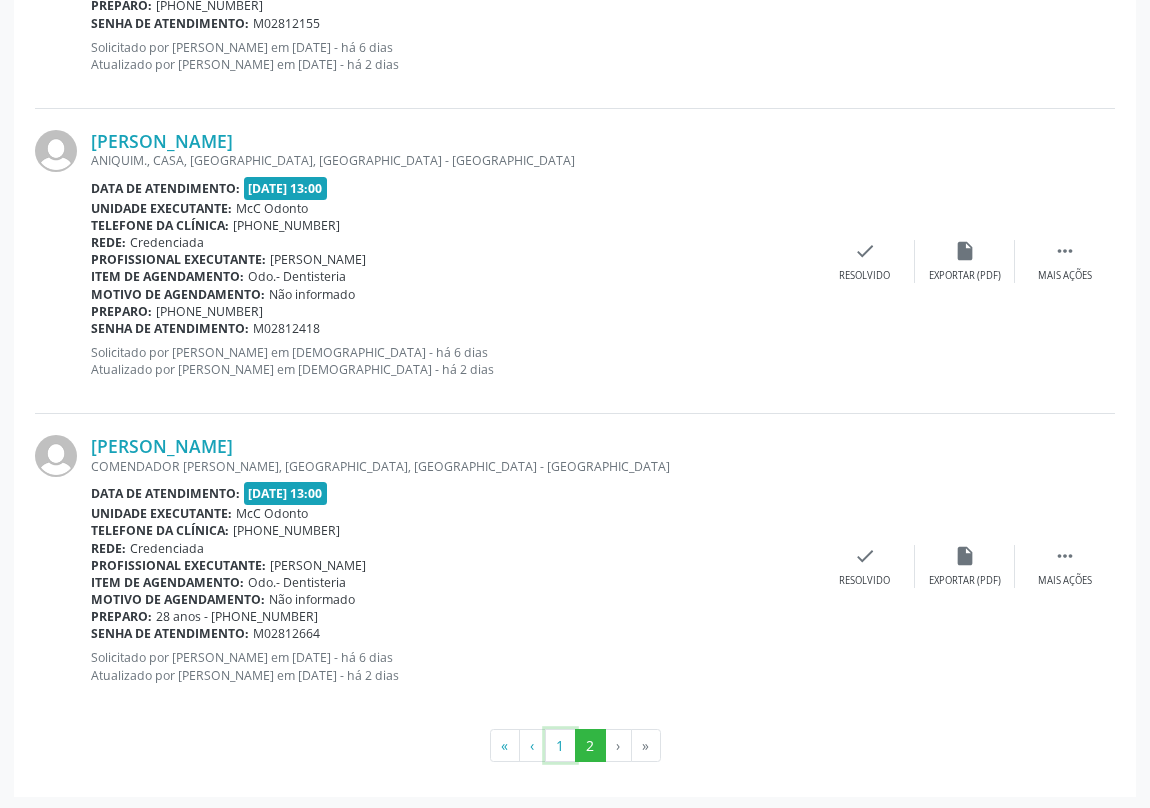 drag, startPoint x: 552, startPoint y: 748, endPoint x: 496, endPoint y: 766, distance: 58.821766 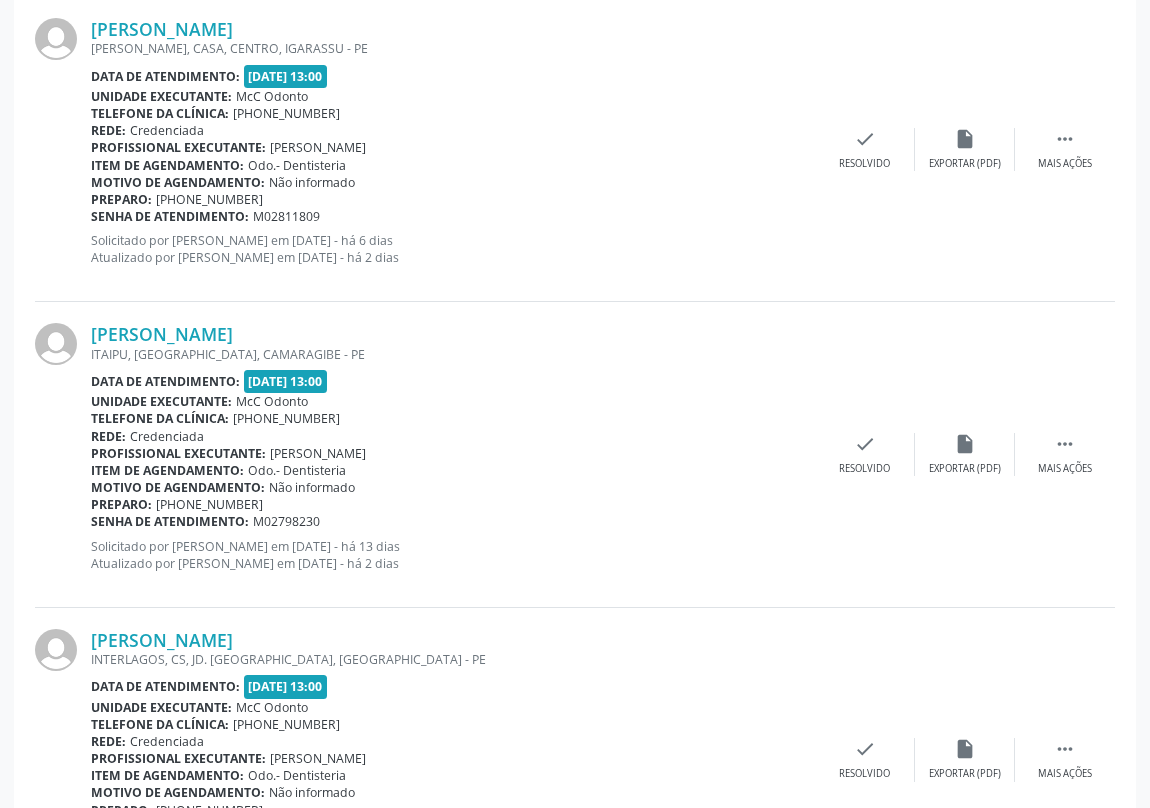 scroll, scrollTop: 4459, scrollLeft: 0, axis: vertical 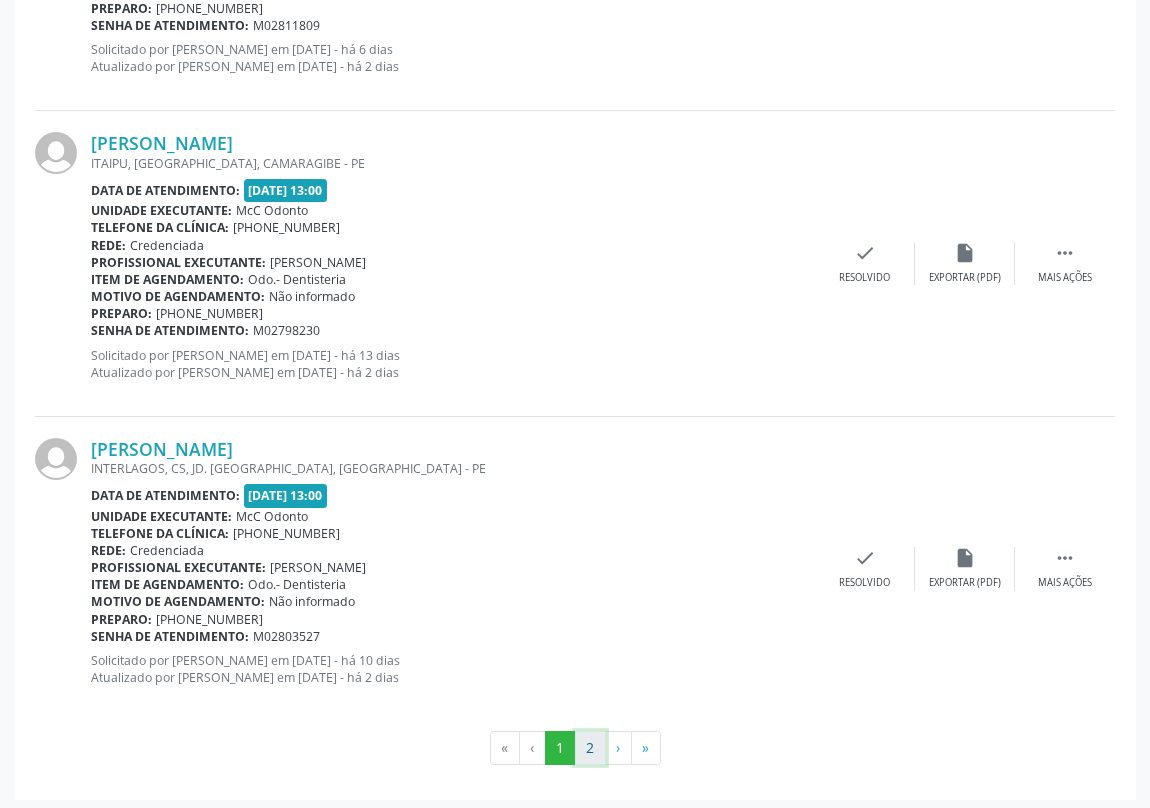 click on "2" at bounding box center (590, 748) 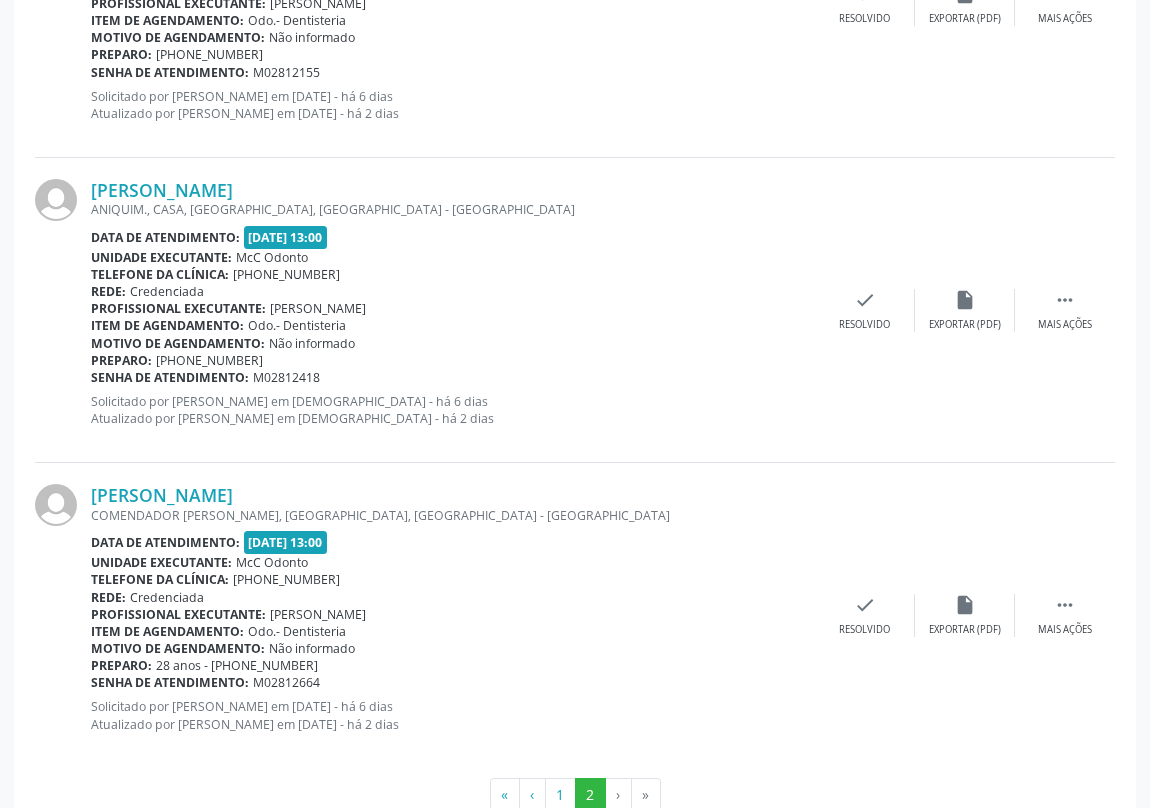 scroll, scrollTop: 1102, scrollLeft: 0, axis: vertical 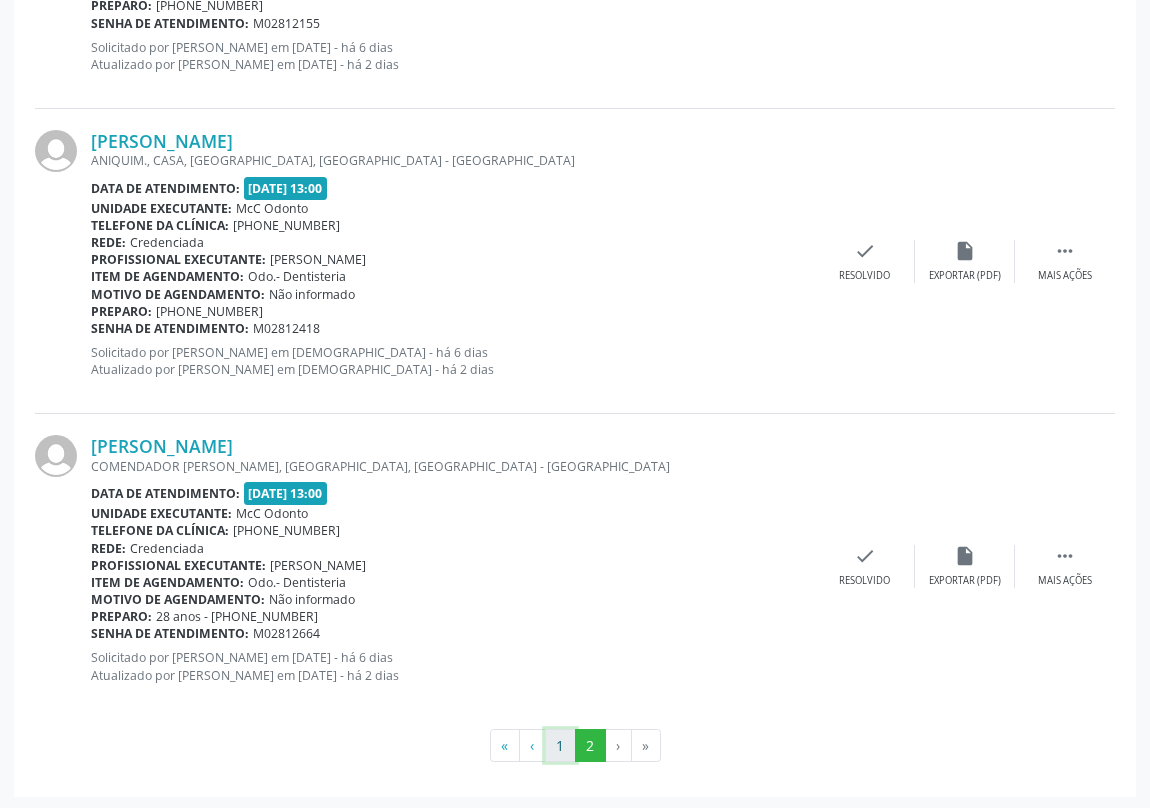 click on "1" at bounding box center [560, 746] 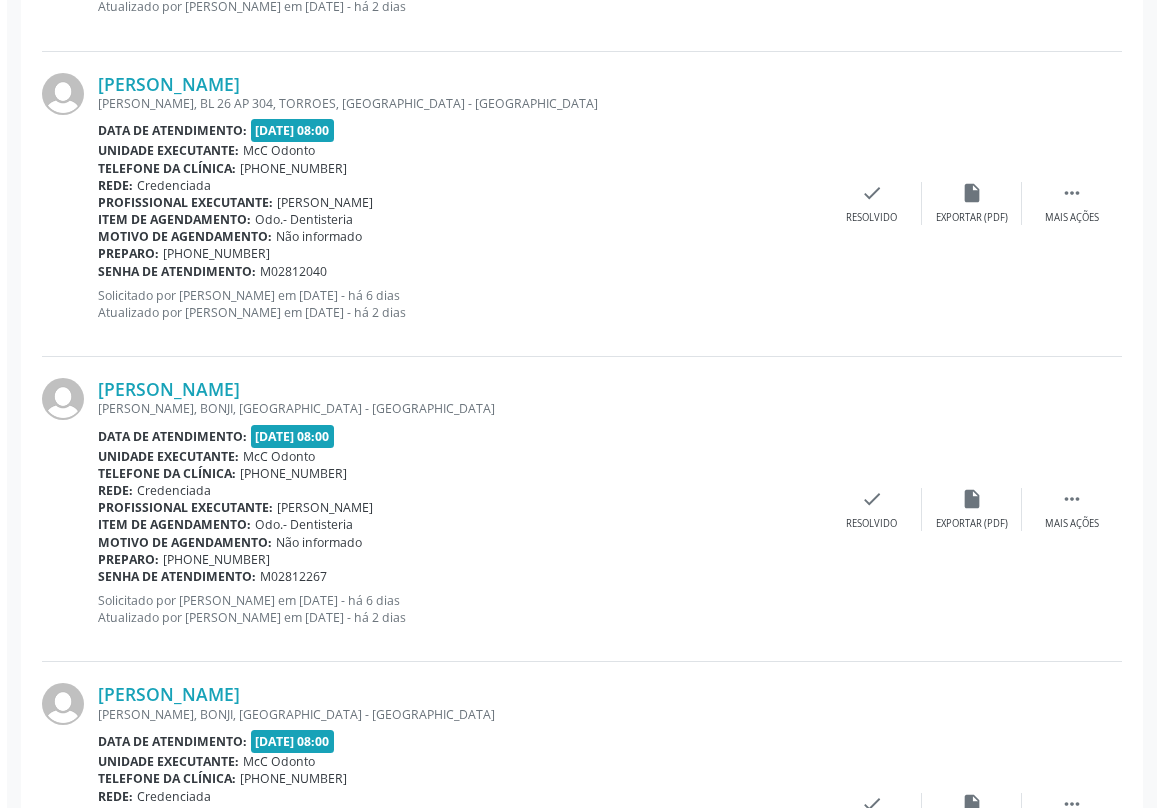 scroll, scrollTop: 822, scrollLeft: 0, axis: vertical 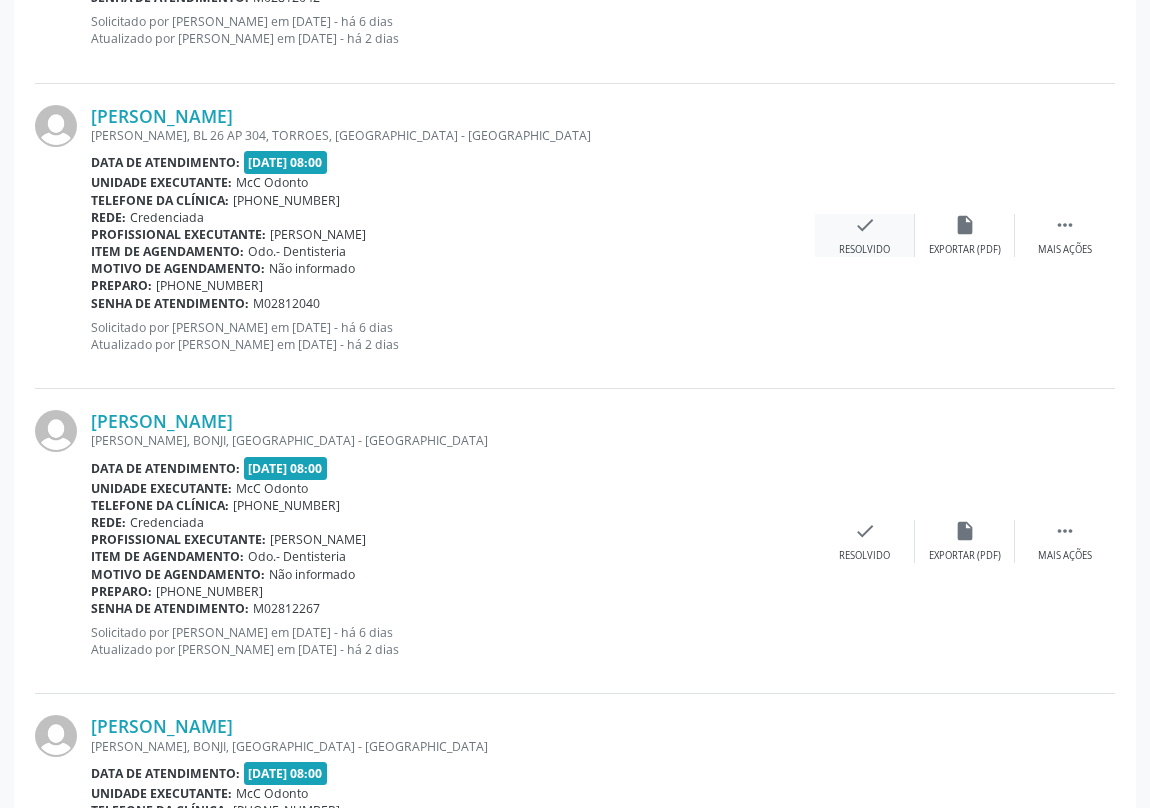 click on "check
Resolvido" at bounding box center [865, 235] 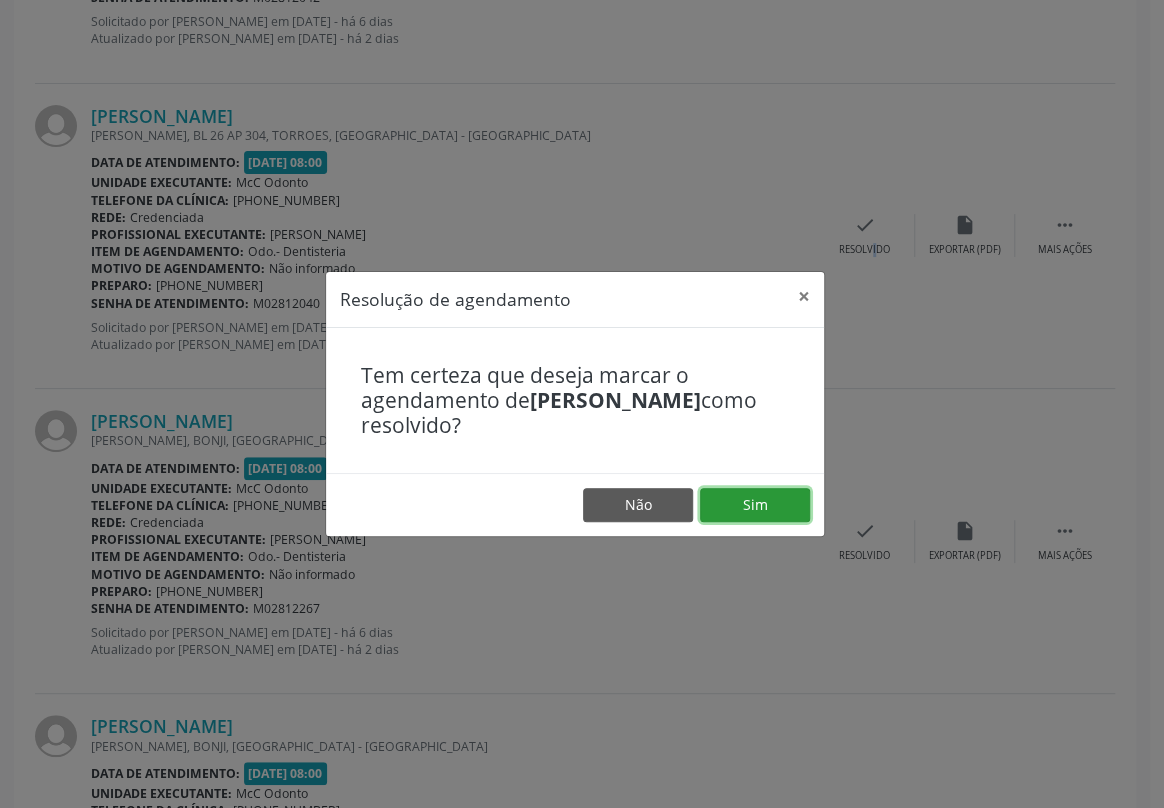 drag, startPoint x: 755, startPoint y: 512, endPoint x: 740, endPoint y: 503, distance: 17.492855 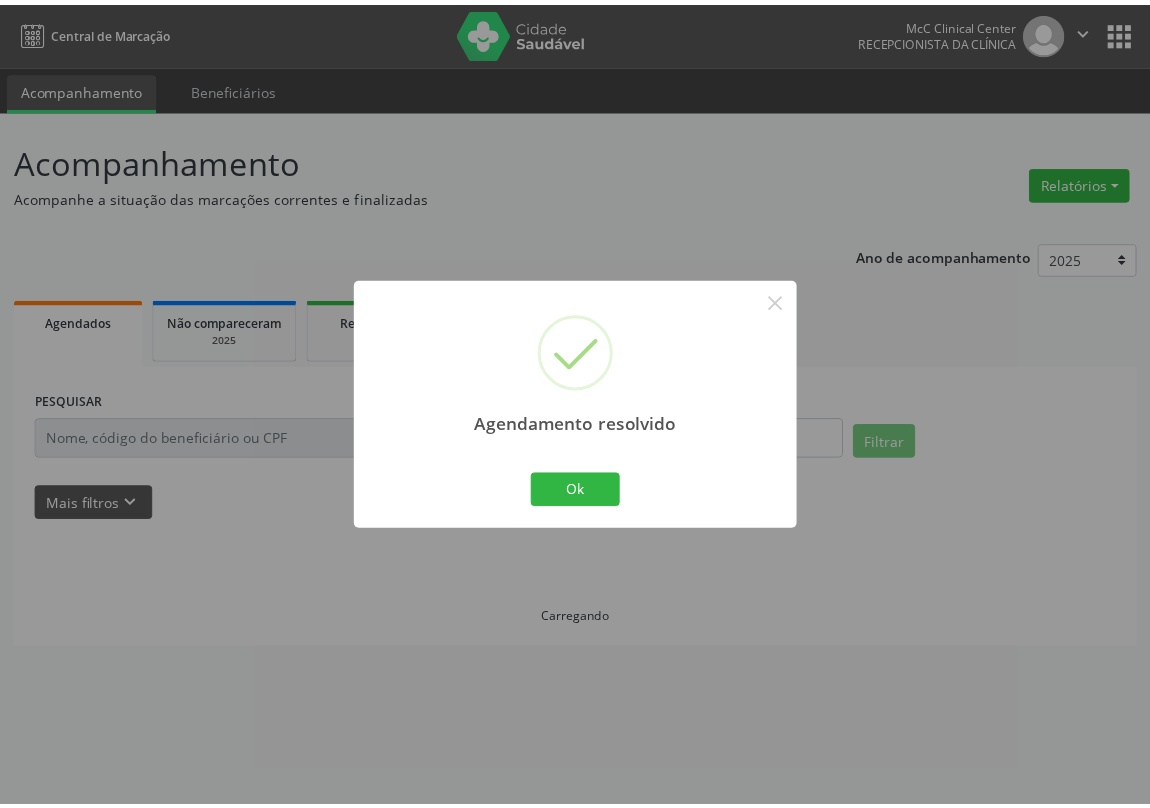 scroll, scrollTop: 0, scrollLeft: 0, axis: both 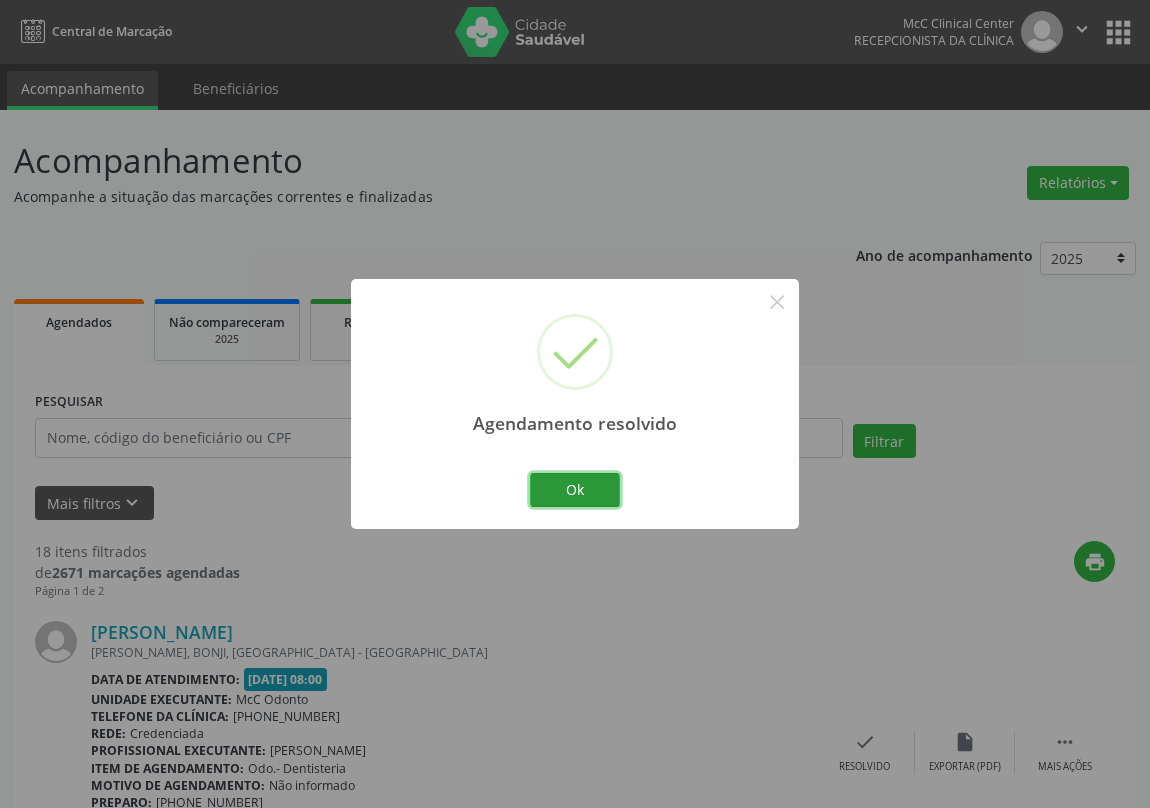 drag, startPoint x: 587, startPoint y: 480, endPoint x: 560, endPoint y: 486, distance: 27.658634 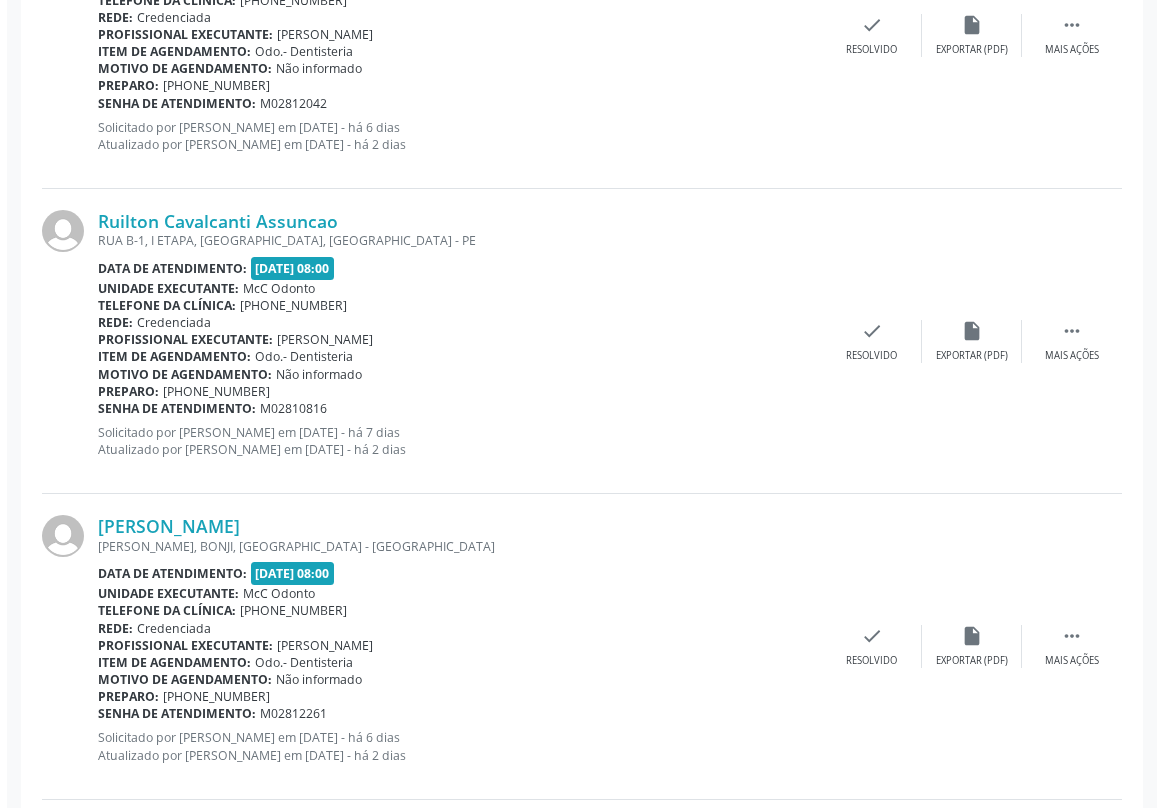 scroll, scrollTop: 818, scrollLeft: 0, axis: vertical 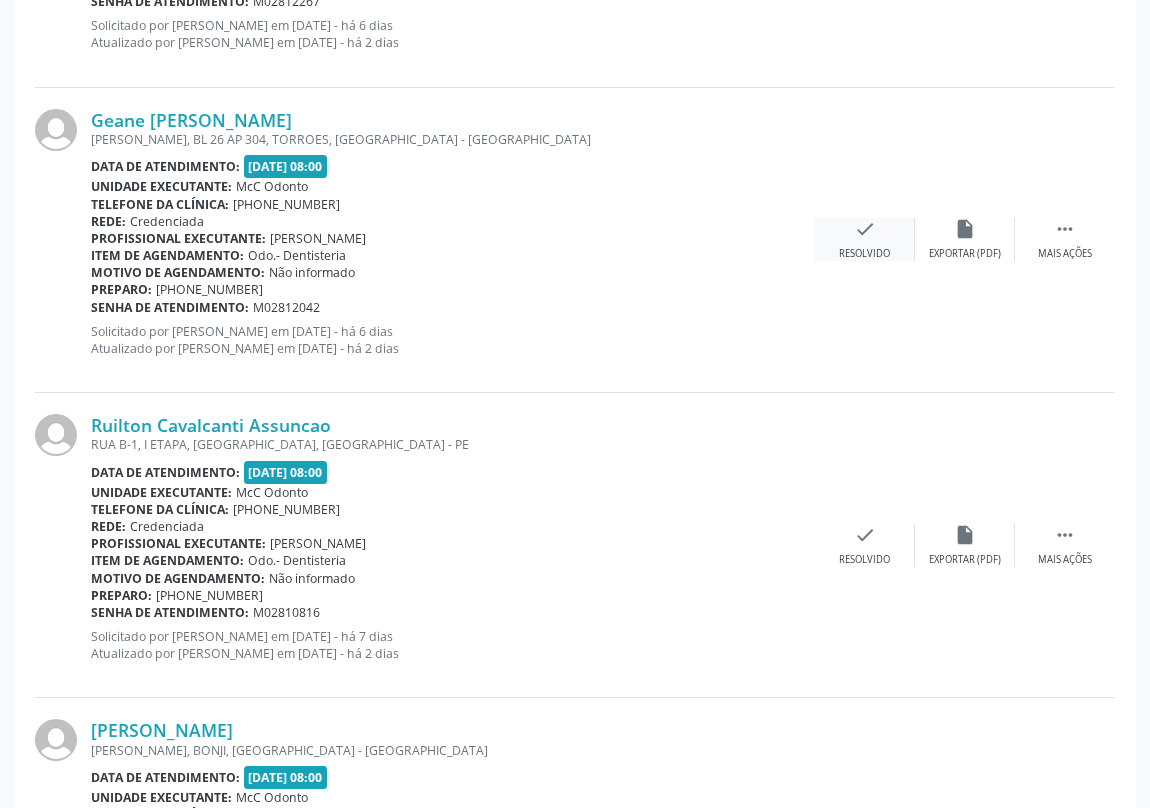 click on "Resolvido" at bounding box center (864, 254) 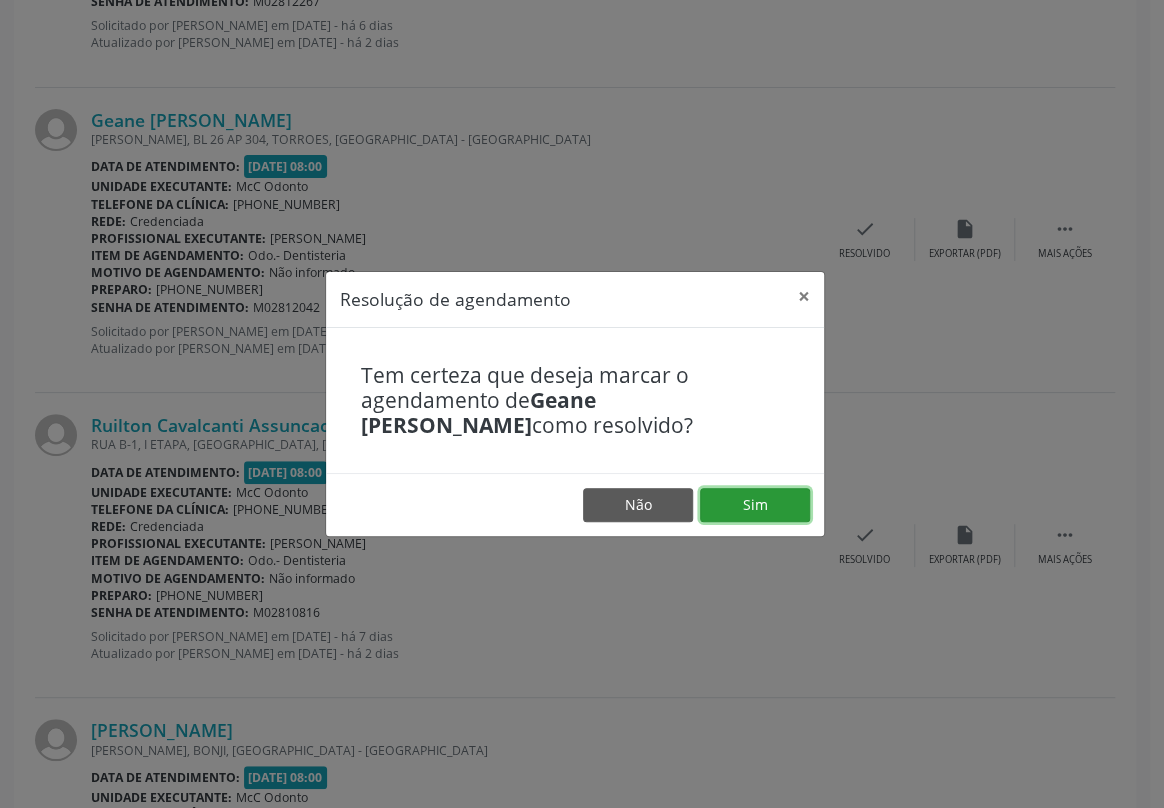 click on "Sim" at bounding box center (755, 505) 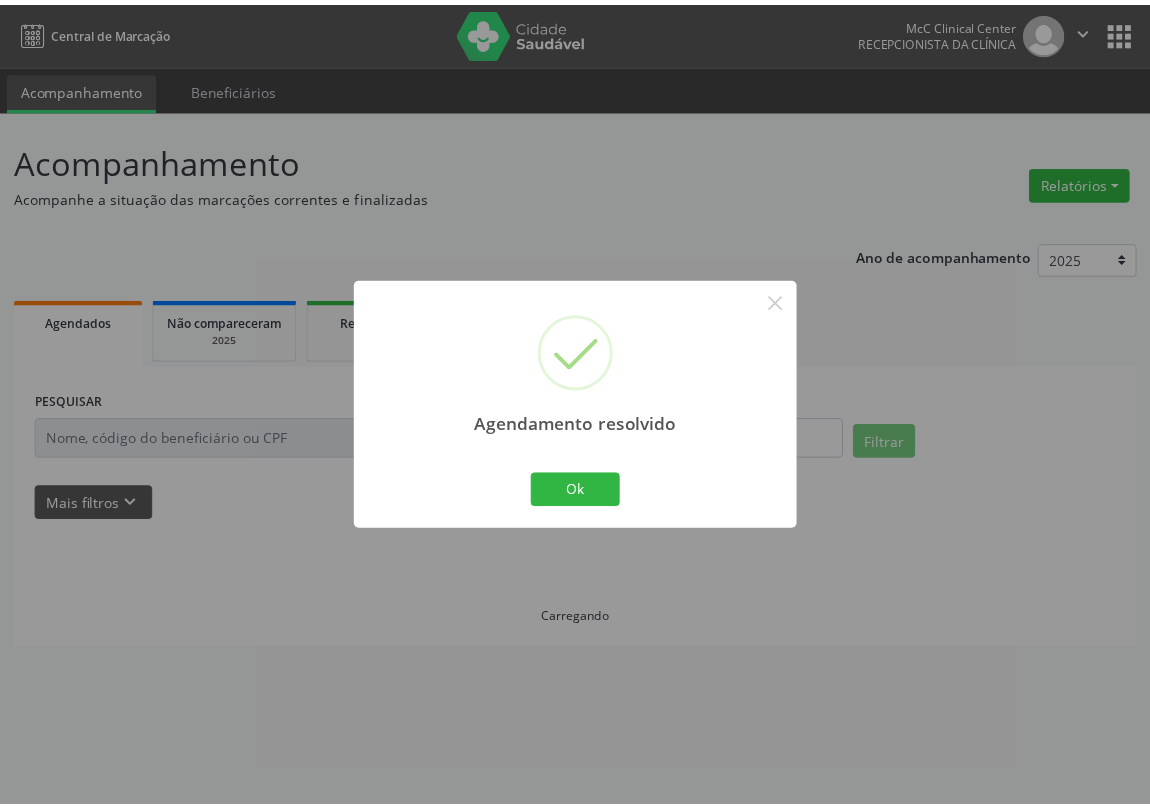 scroll, scrollTop: 0, scrollLeft: 0, axis: both 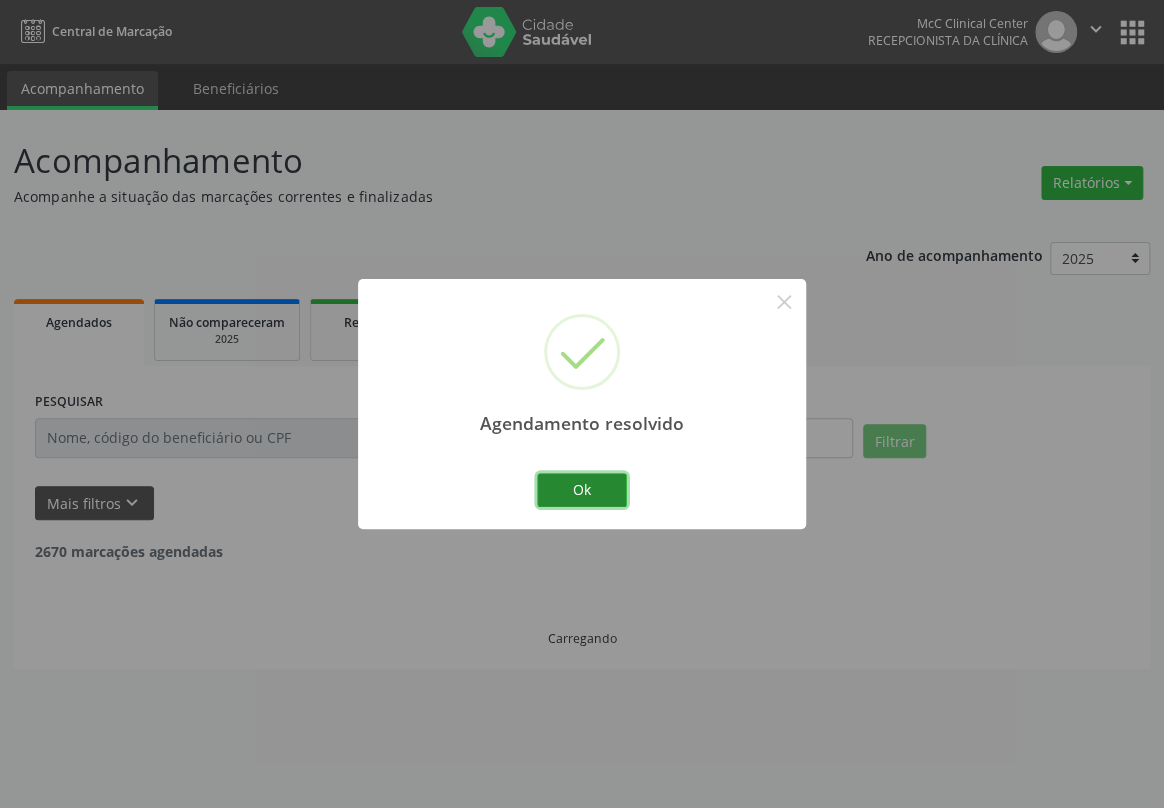 click on "Ok" at bounding box center (582, 490) 